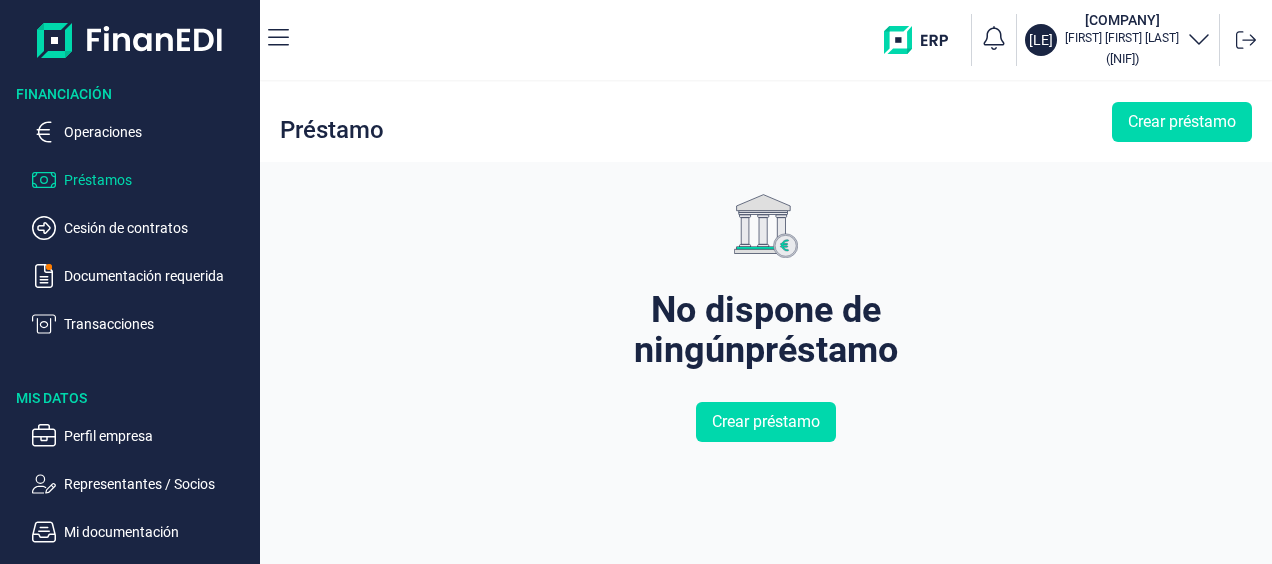 scroll, scrollTop: 0, scrollLeft: 0, axis: both 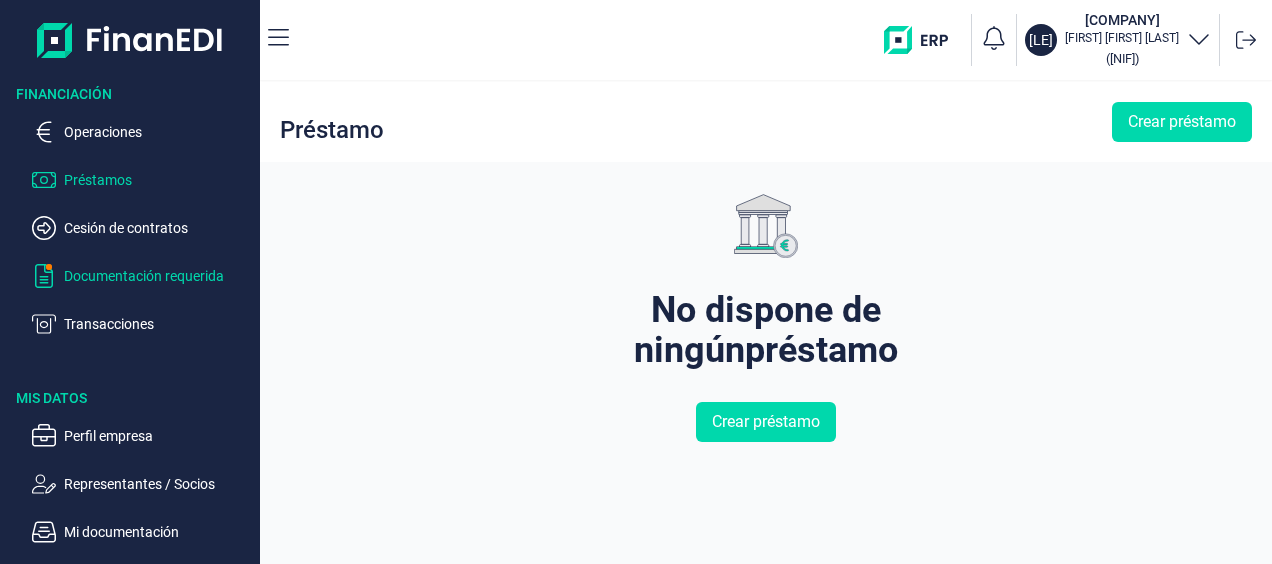 click on "Documentación requerida" at bounding box center [158, 276] 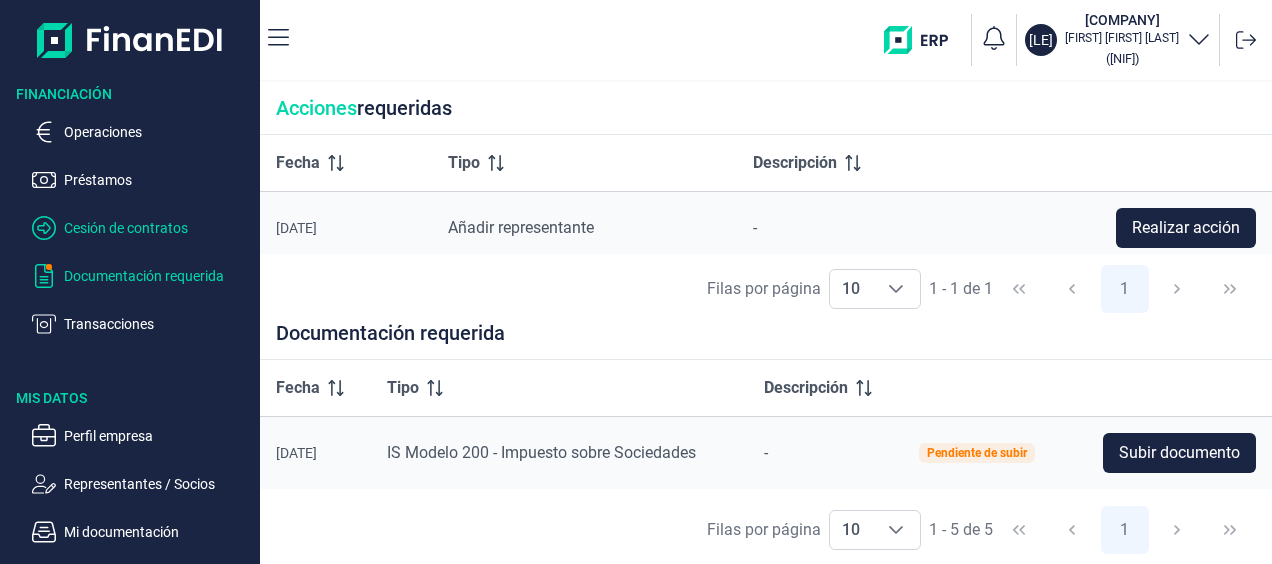 click on "Cesión de contratos" at bounding box center (158, 228) 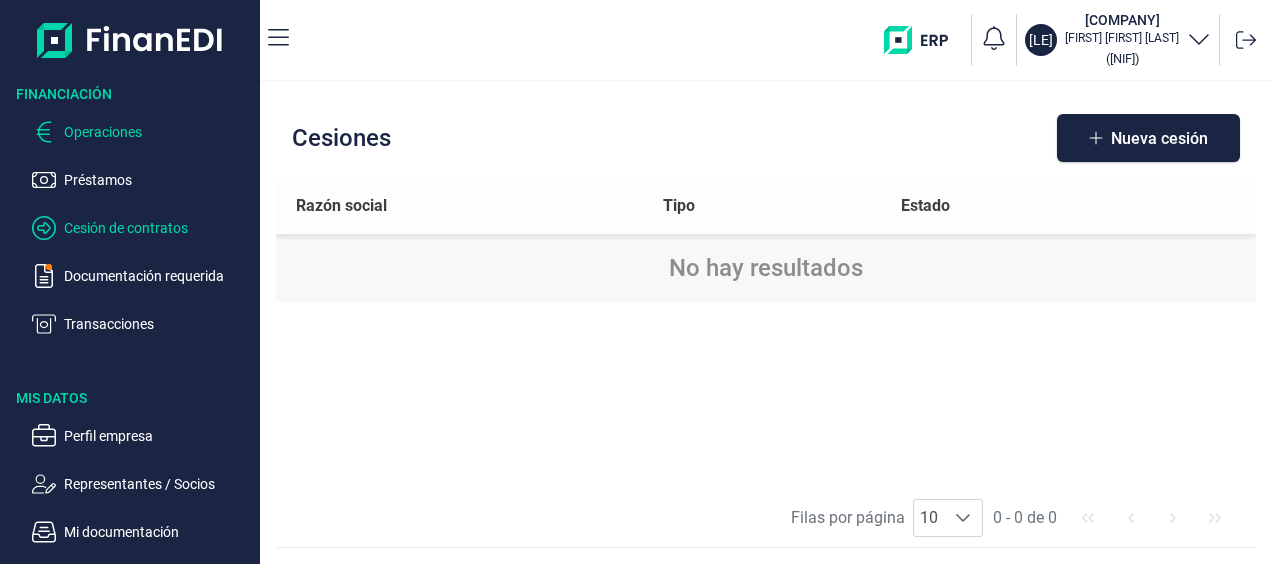 click on "Operaciones" at bounding box center (158, 132) 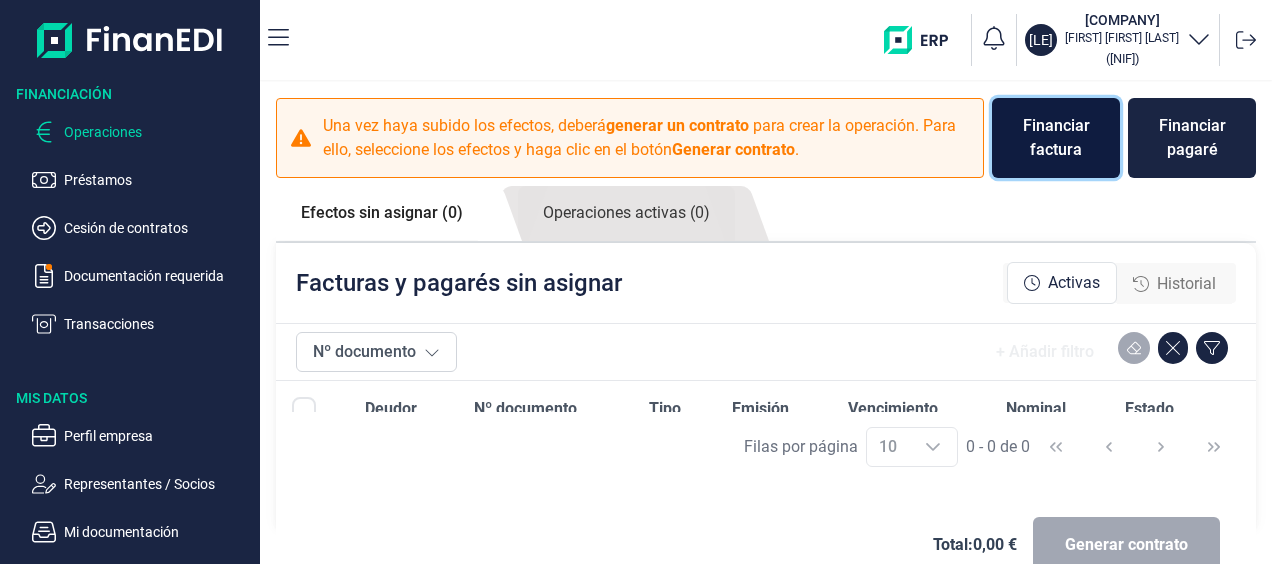 click on "Financiar factura" at bounding box center [1056, 138] 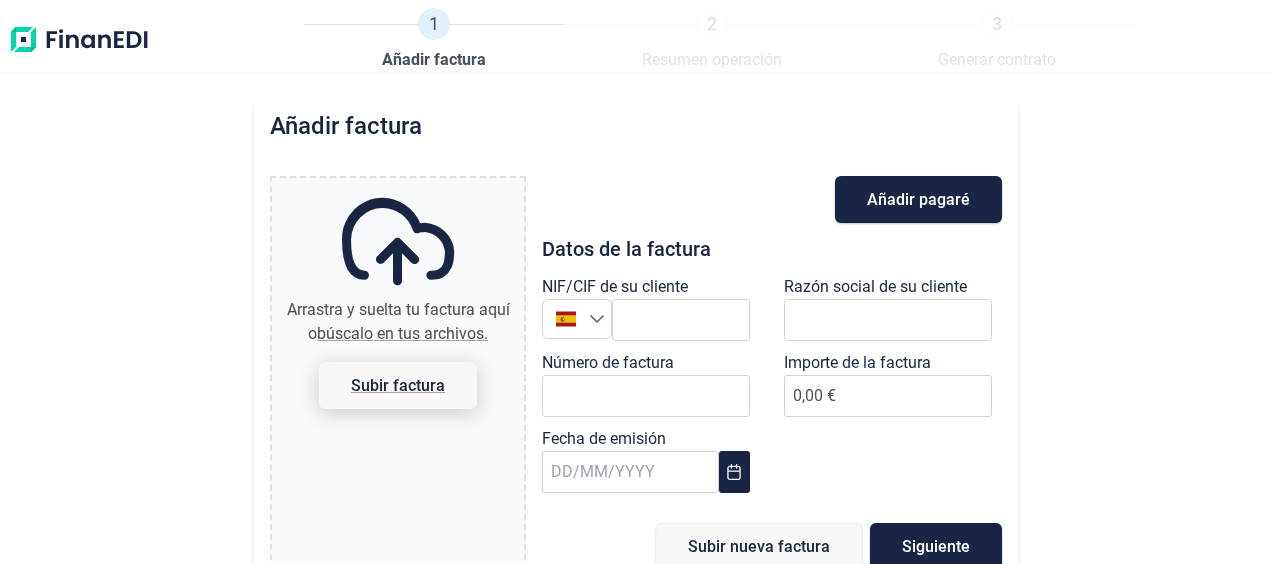 click on "Subir factura" at bounding box center (398, 385) 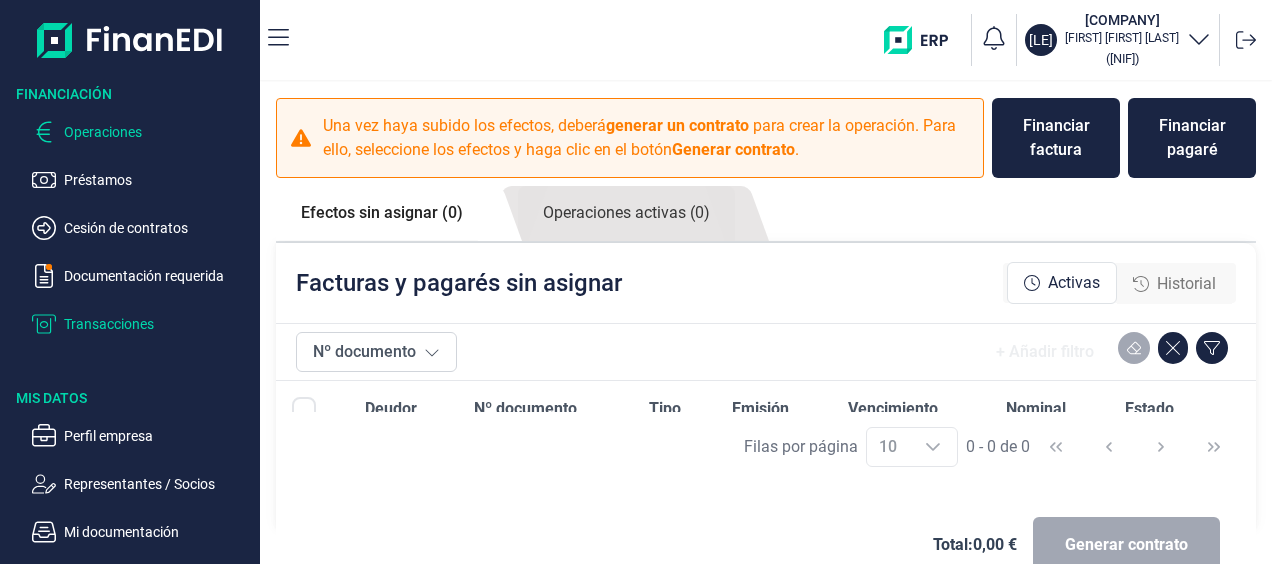click on "Transacciones" at bounding box center [158, 324] 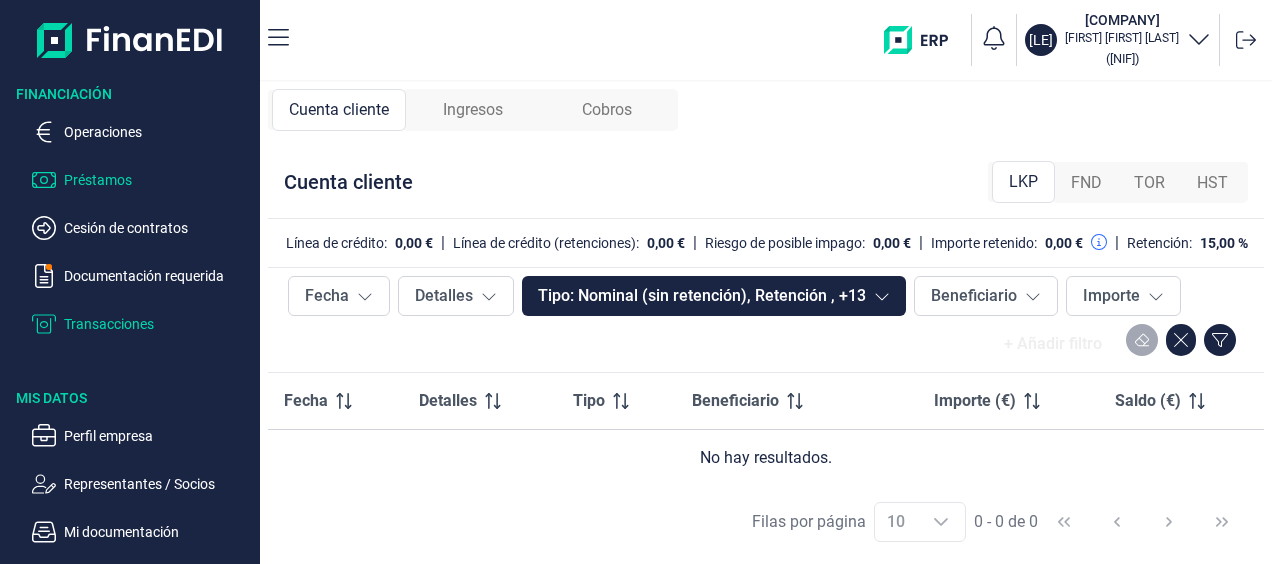 click on "Préstamos" at bounding box center [158, 180] 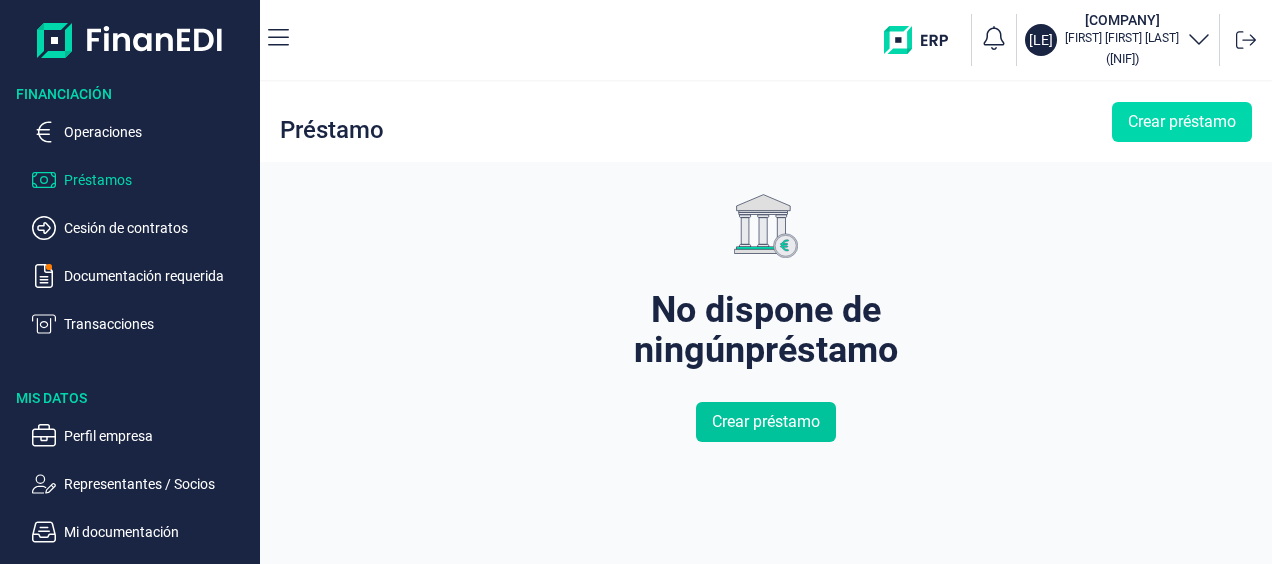 click on "Crear préstamo" at bounding box center [766, 422] 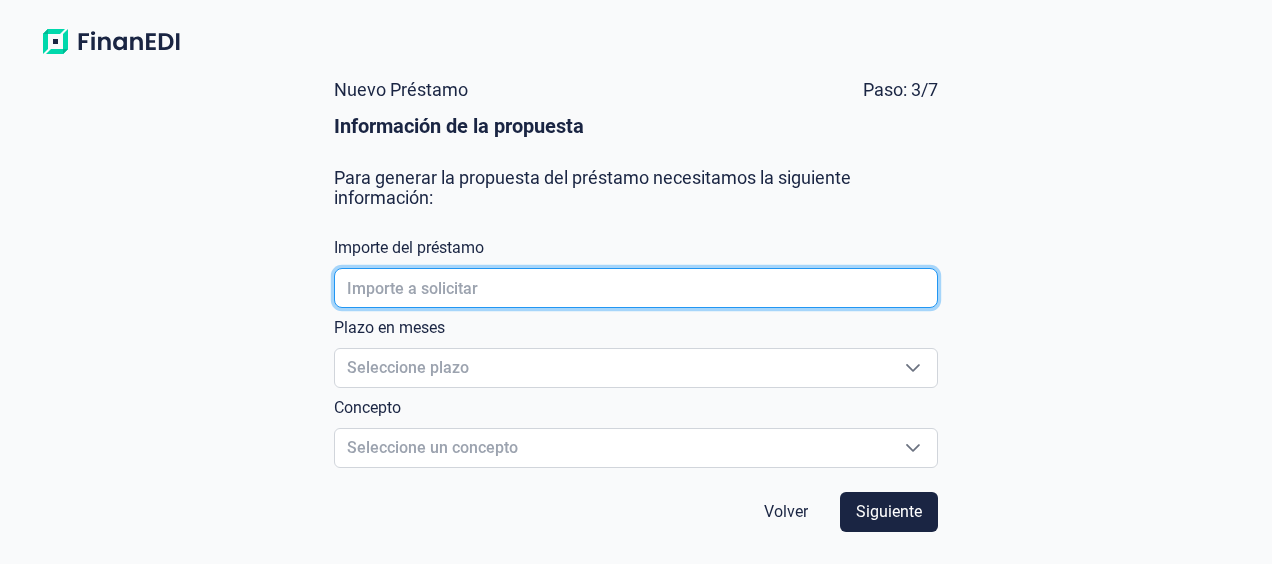 click at bounding box center [636, 288] 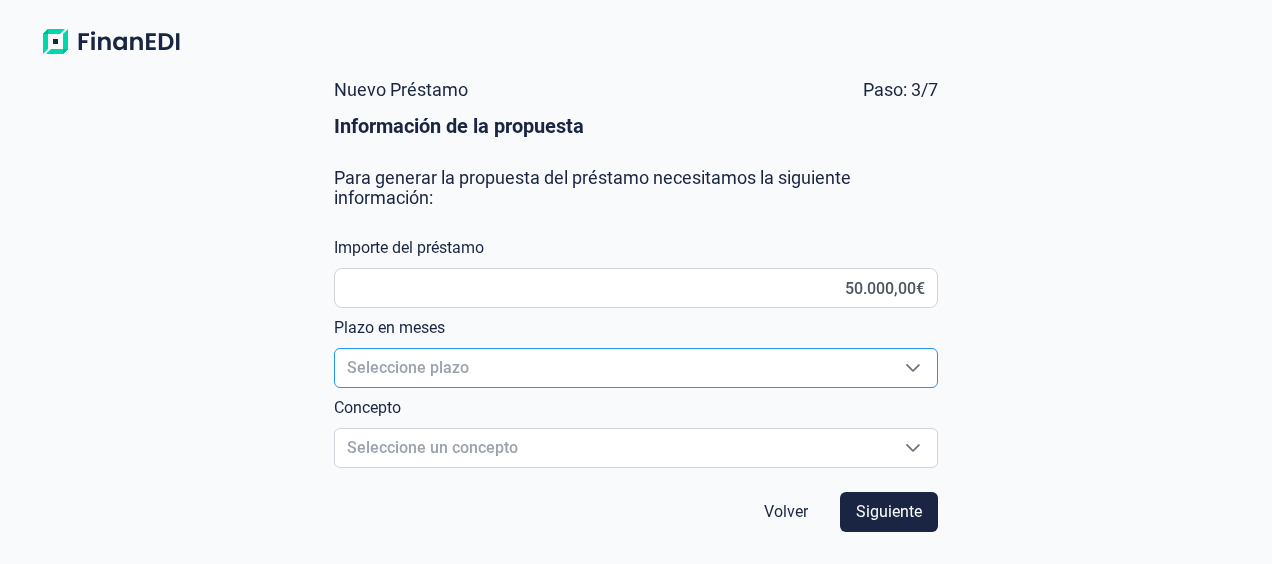 click on "Seleccione plazo" at bounding box center (612, 368) 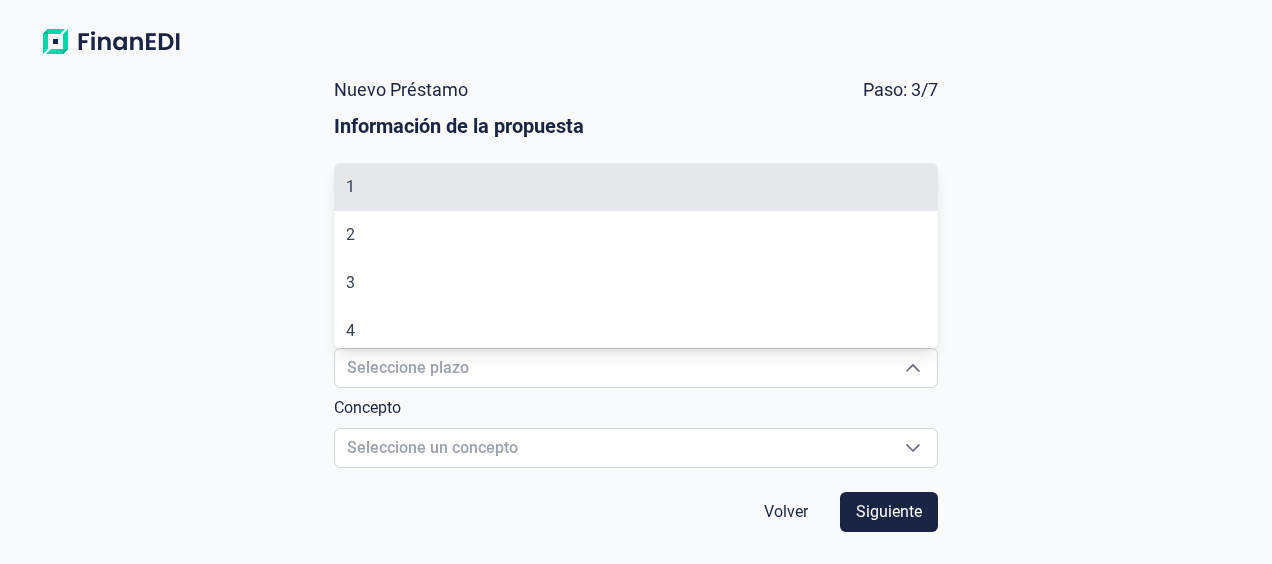 scroll, scrollTop: 0, scrollLeft: 0, axis: both 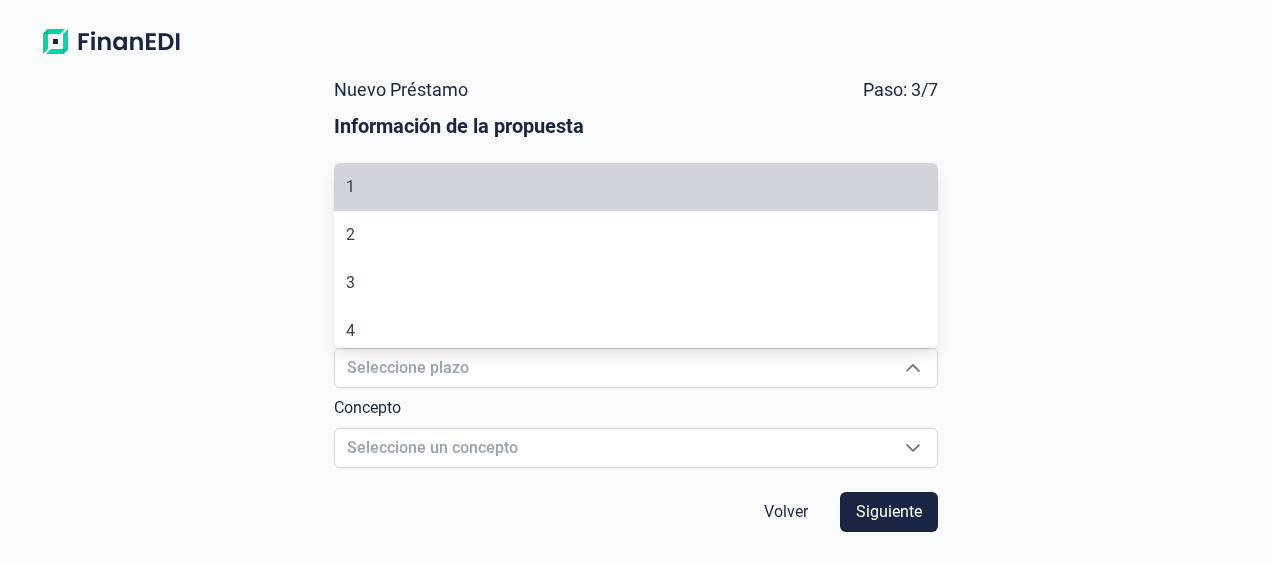 click on "Nuevo Préstamo Paso: 1/7 Información de la propuesta Para generar la propuesta del préstamo necesitamos la siguiente información: Importe del préstamo 50.000,00€ Plazo en meses Seleccione plazo Seleccione plazo Concepto Seleccione un concepto Seleccione un concepto Volver Siguiente" at bounding box center [636, 314] 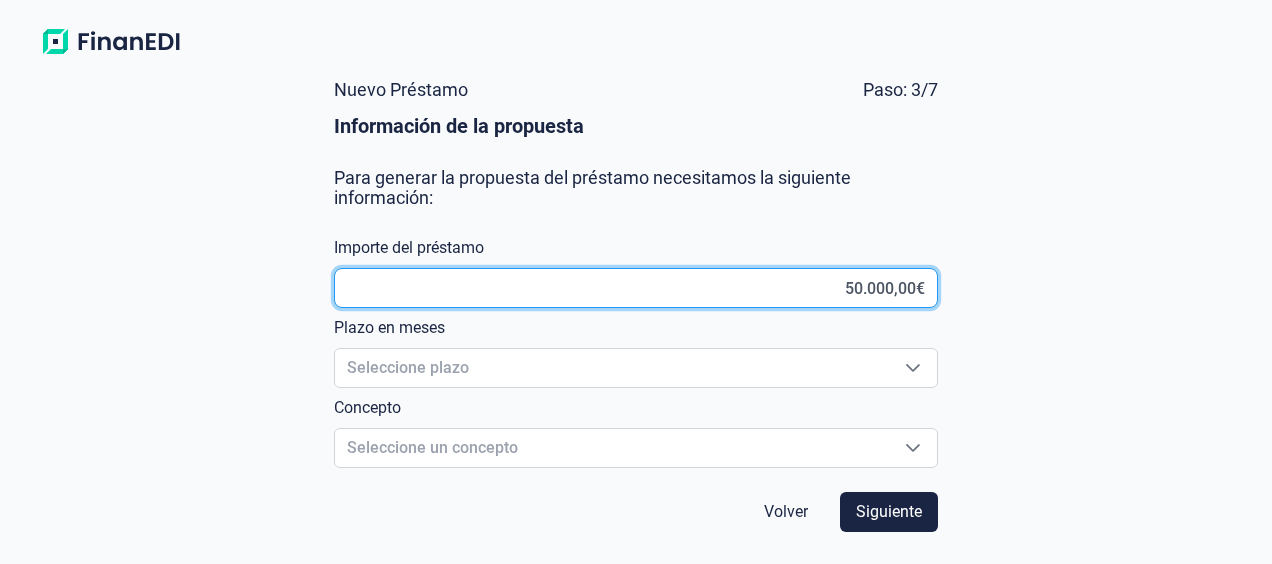click on "50.000,00€" at bounding box center (636, 288) 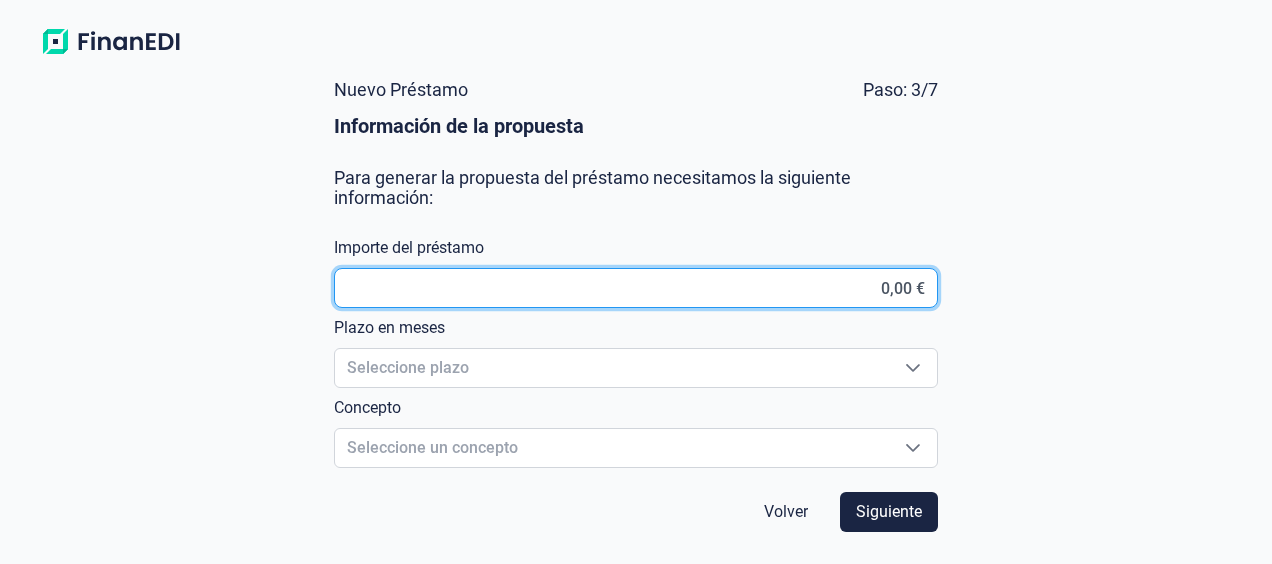 click on "0,00 €" at bounding box center [636, 288] 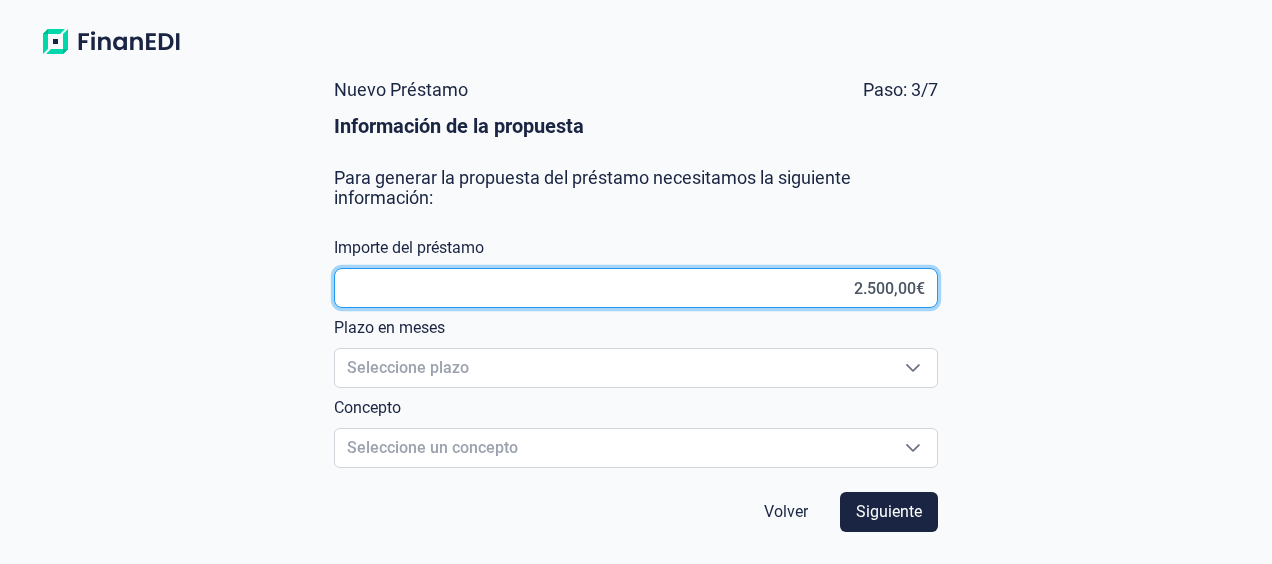 type on "25.000,00€" 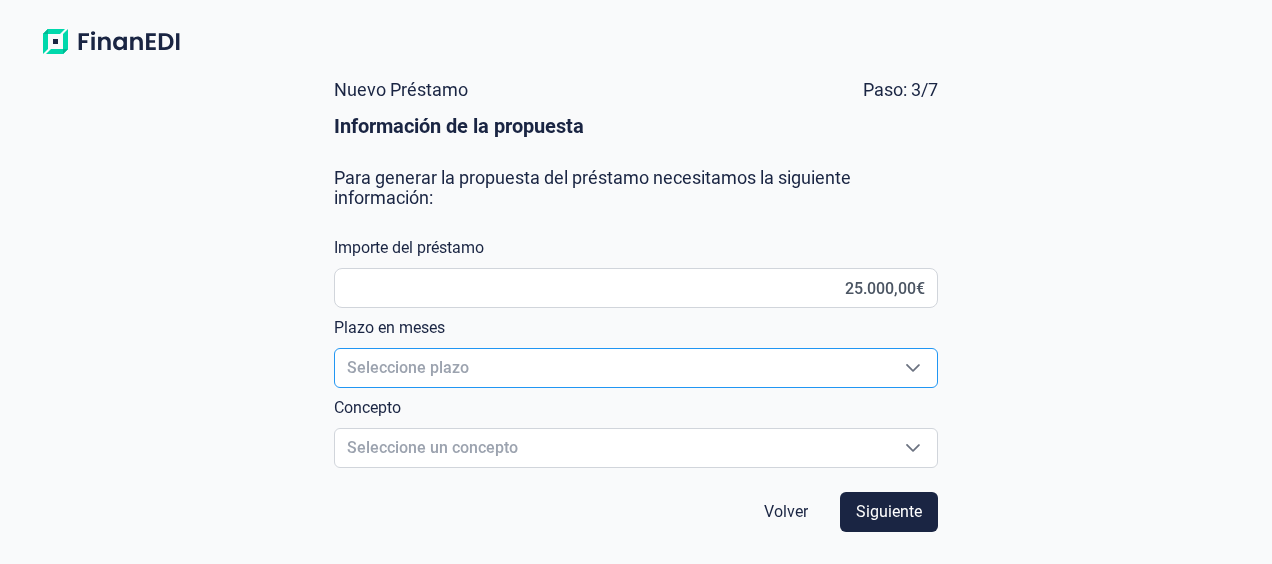 click at bounding box center (913, 368) 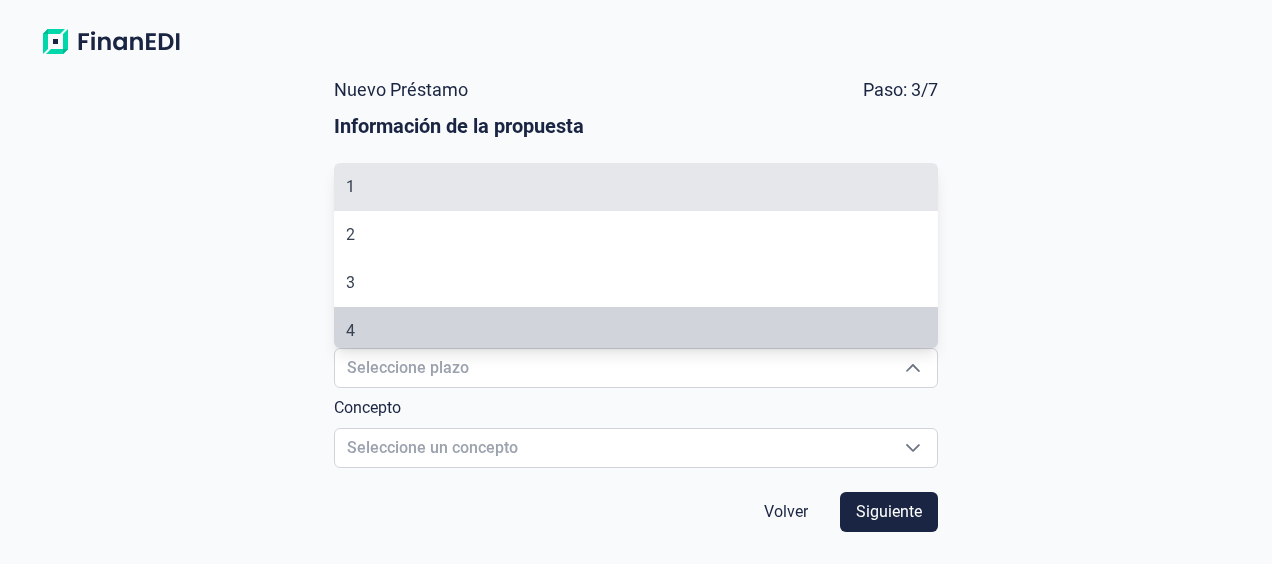 scroll, scrollTop: 7, scrollLeft: 0, axis: vertical 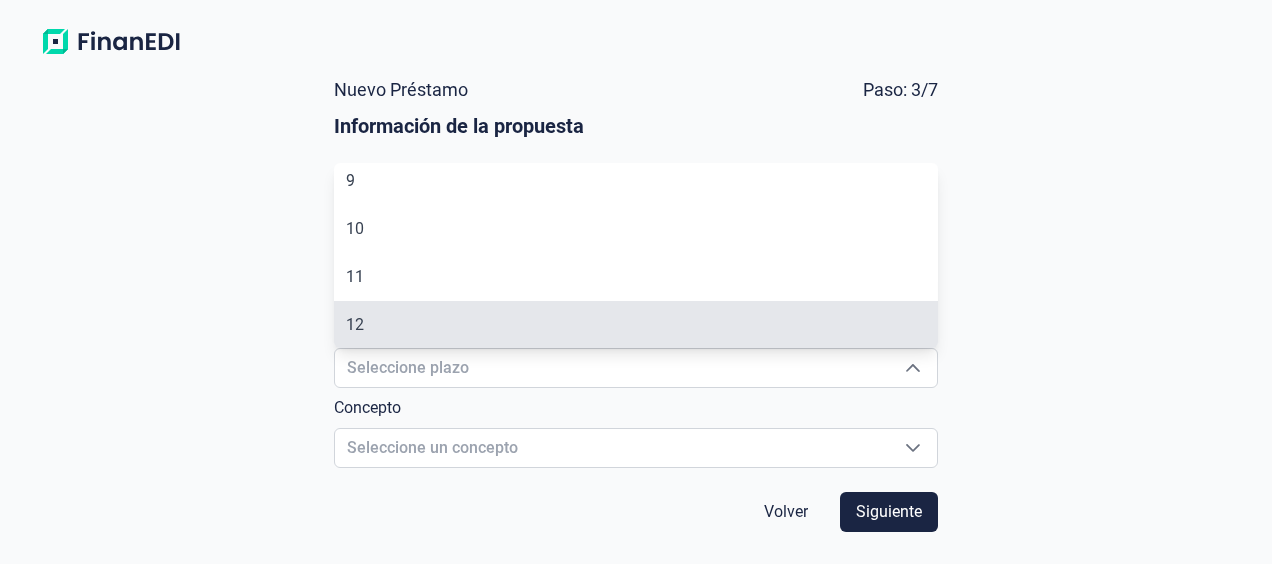click on "12" at bounding box center (636, 325) 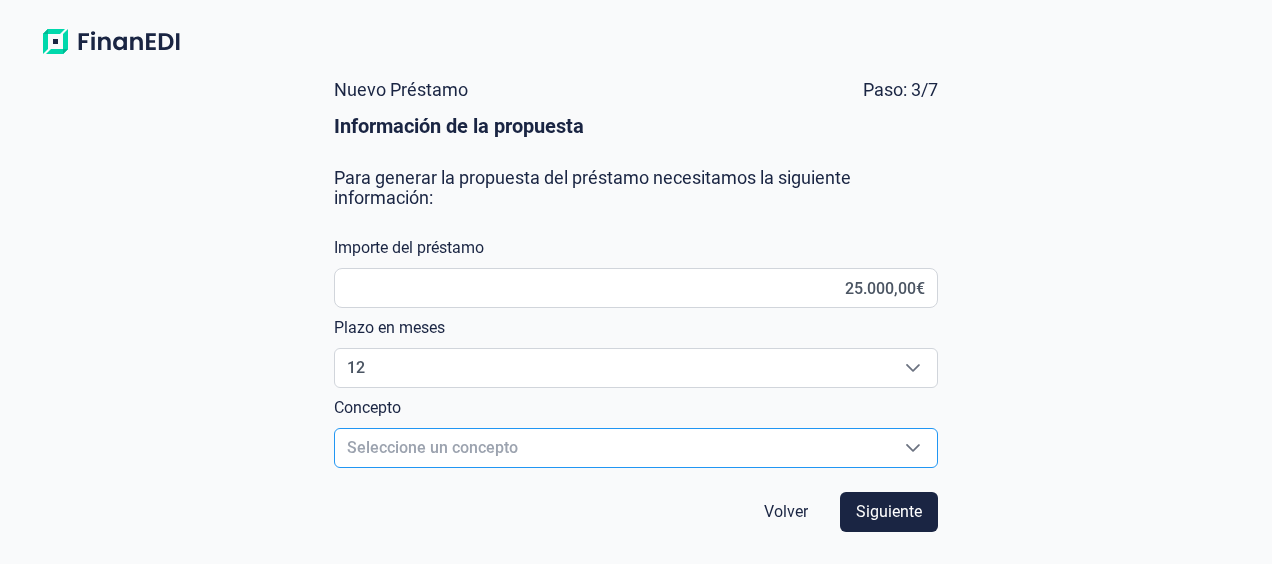 click 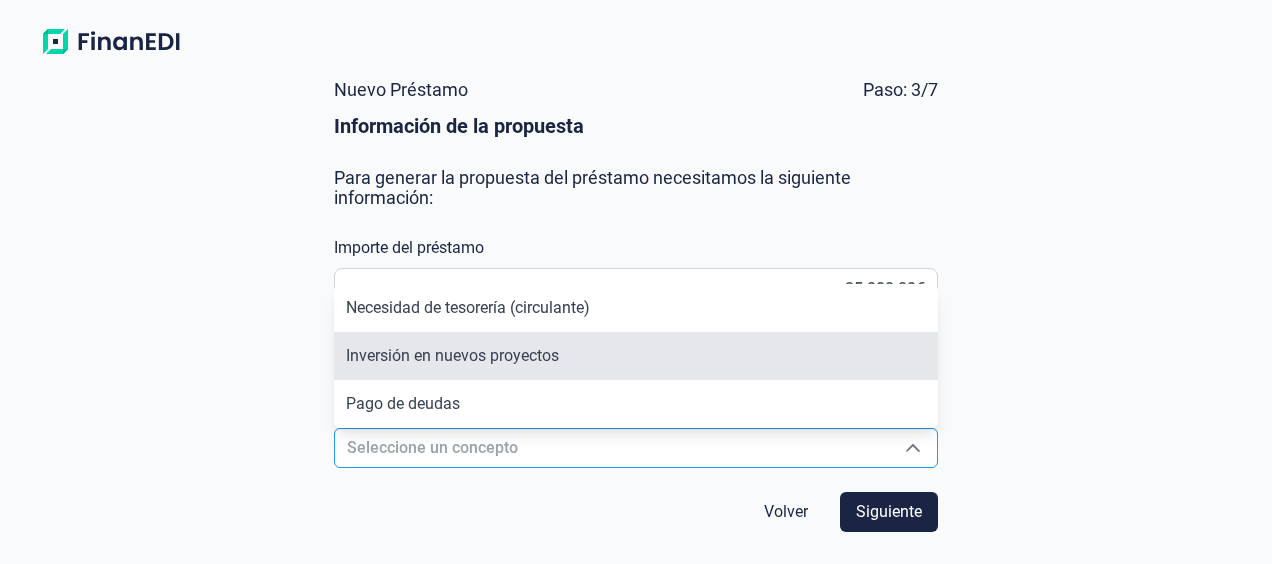 click on "Inversión en nuevos proyectos" at bounding box center (452, 355) 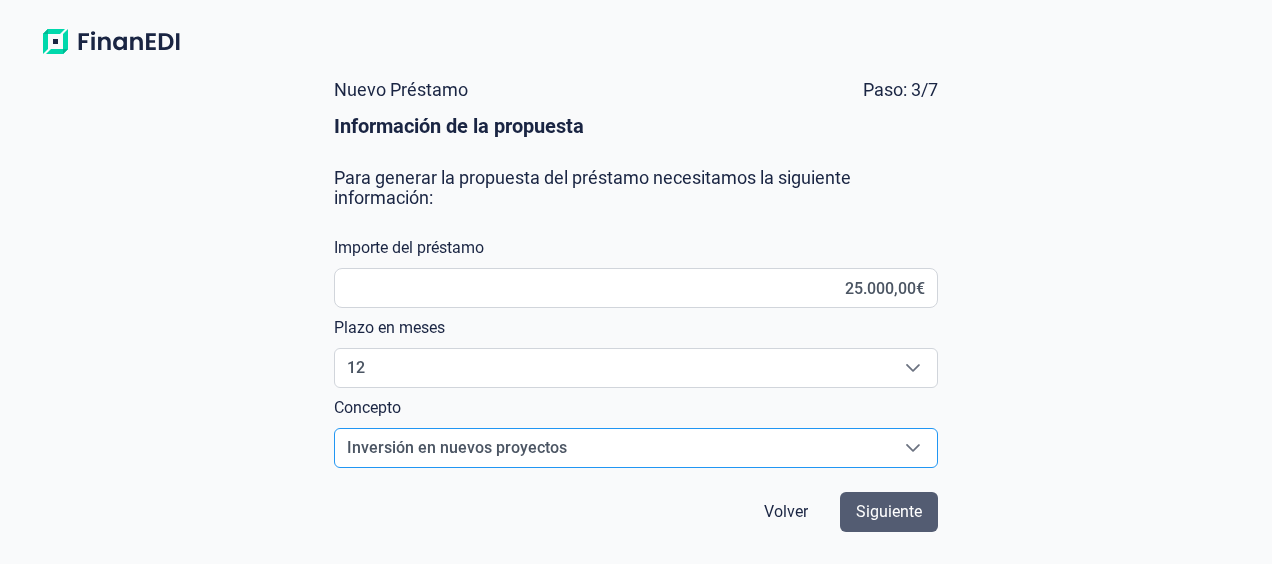 click on "Siguiente" at bounding box center (889, 512) 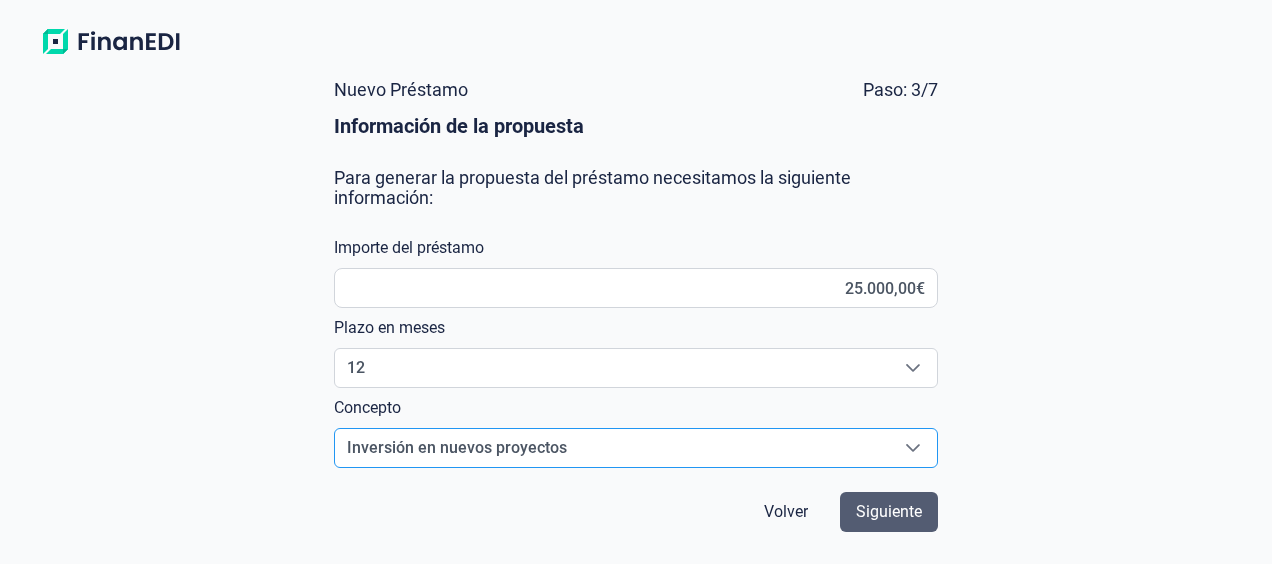 select on "ES" 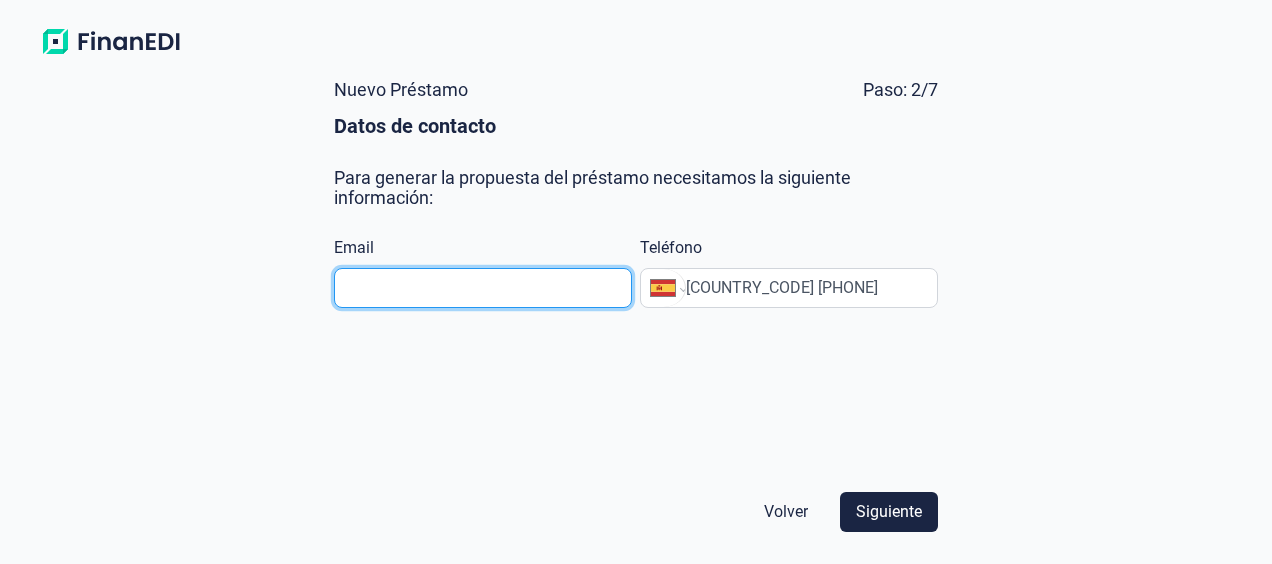 click at bounding box center (483, 288) 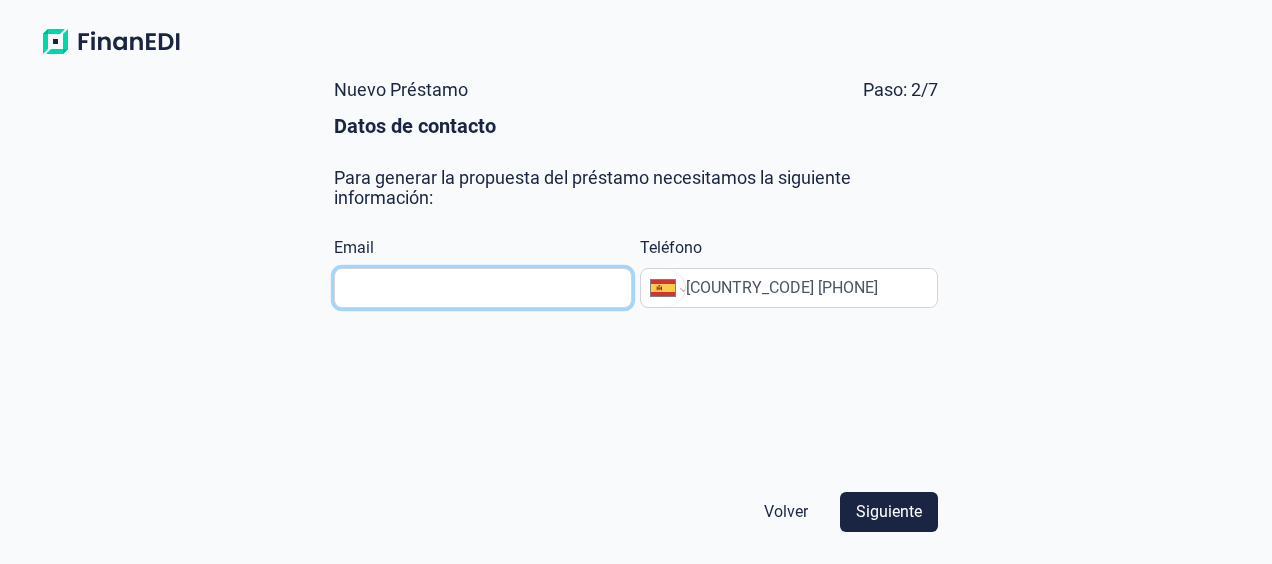 type on "[EMAIL]" 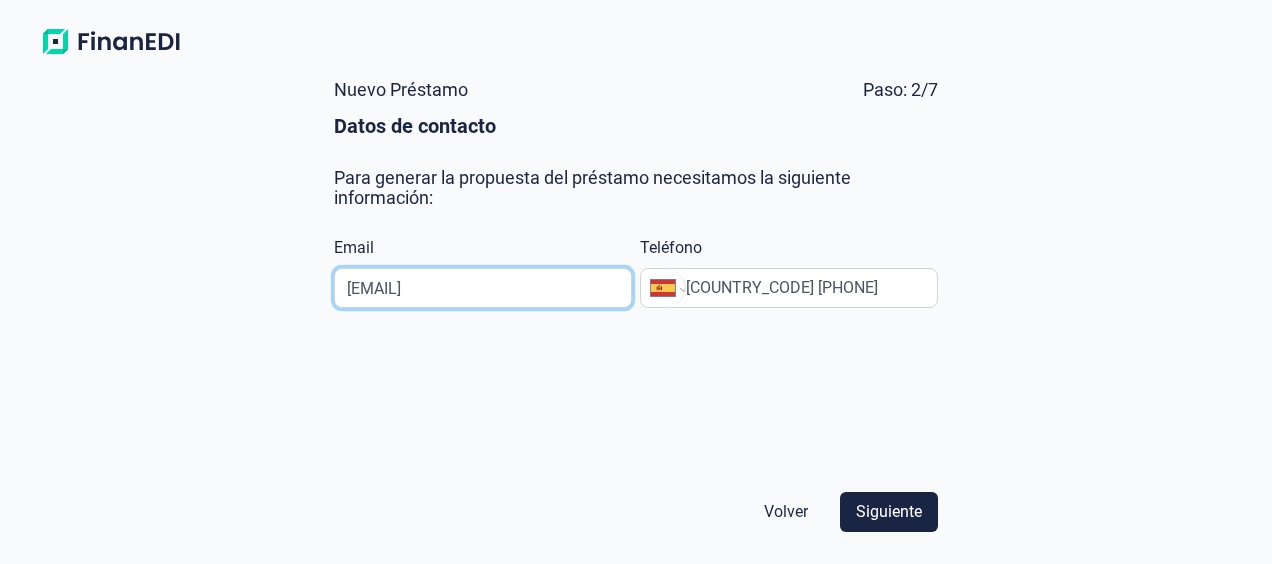 scroll, scrollTop: 0, scrollLeft: 0, axis: both 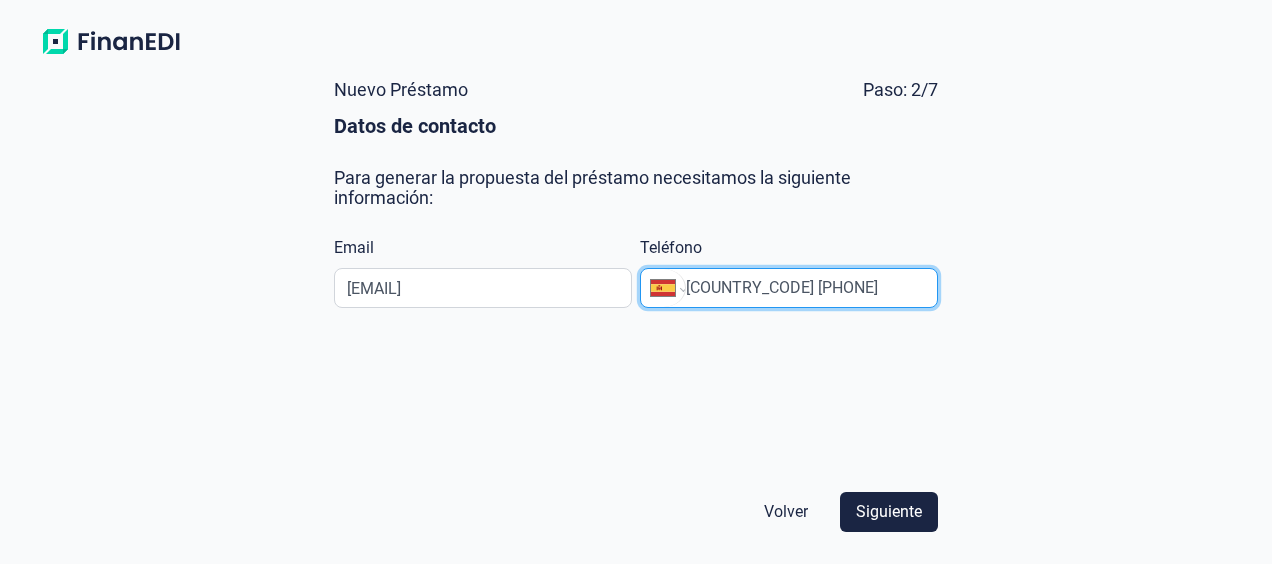 click on "[COUNTRY_CODE] [PHONE]" at bounding box center (811, 288) 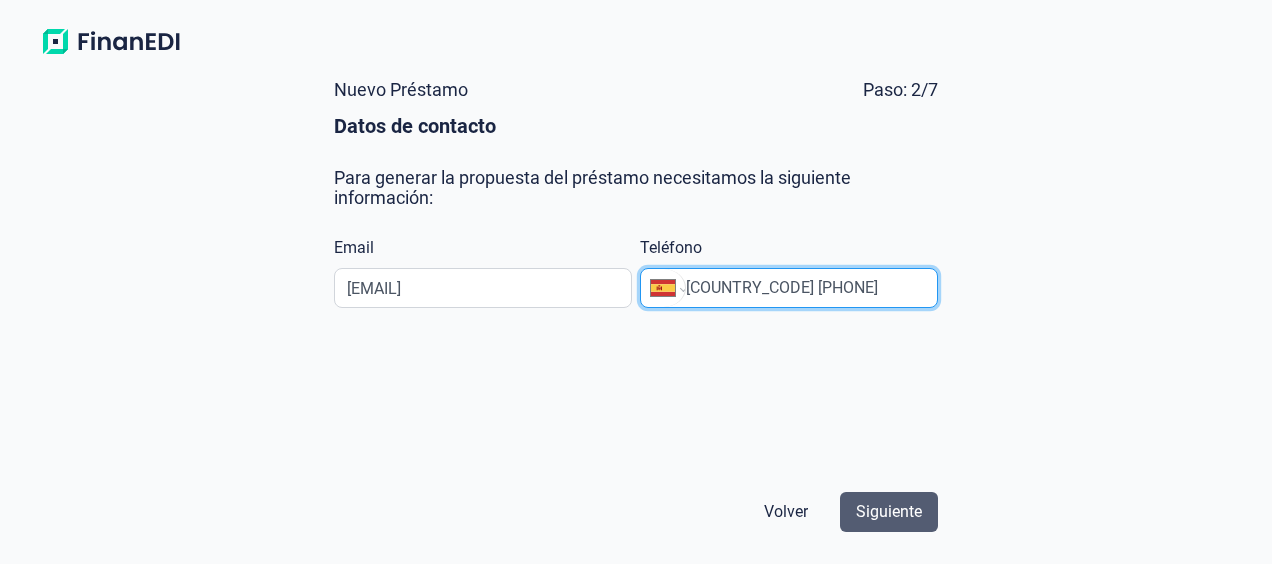 click on "Siguiente" at bounding box center (889, 512) 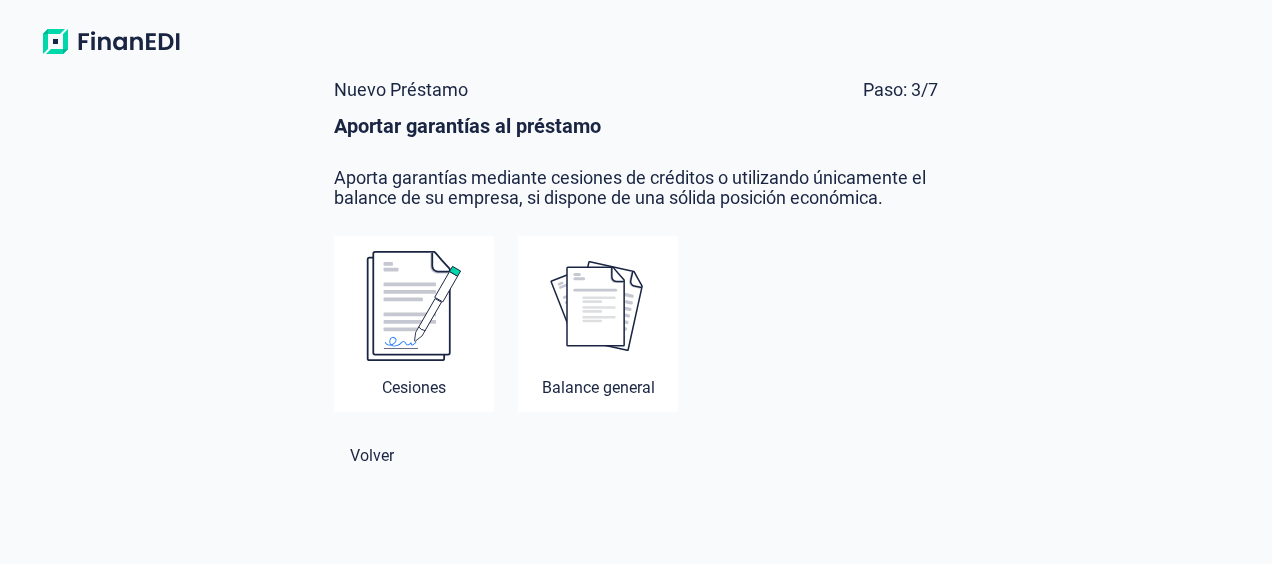 click at bounding box center [414, 306] 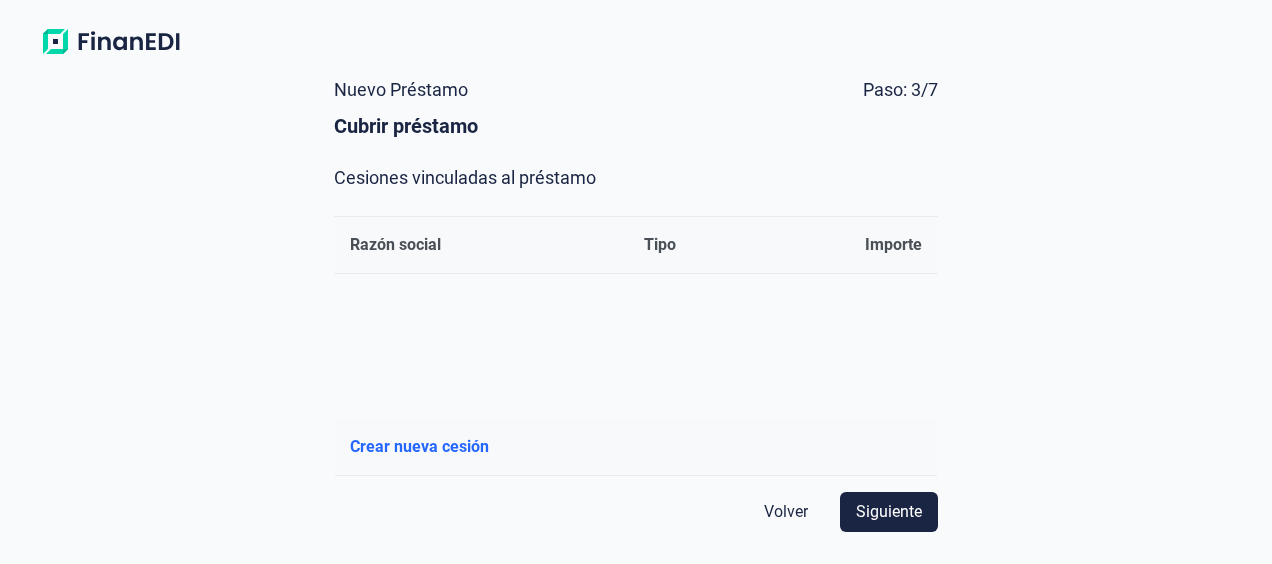 click on "Crear nueva cesión" at bounding box center (419, 447) 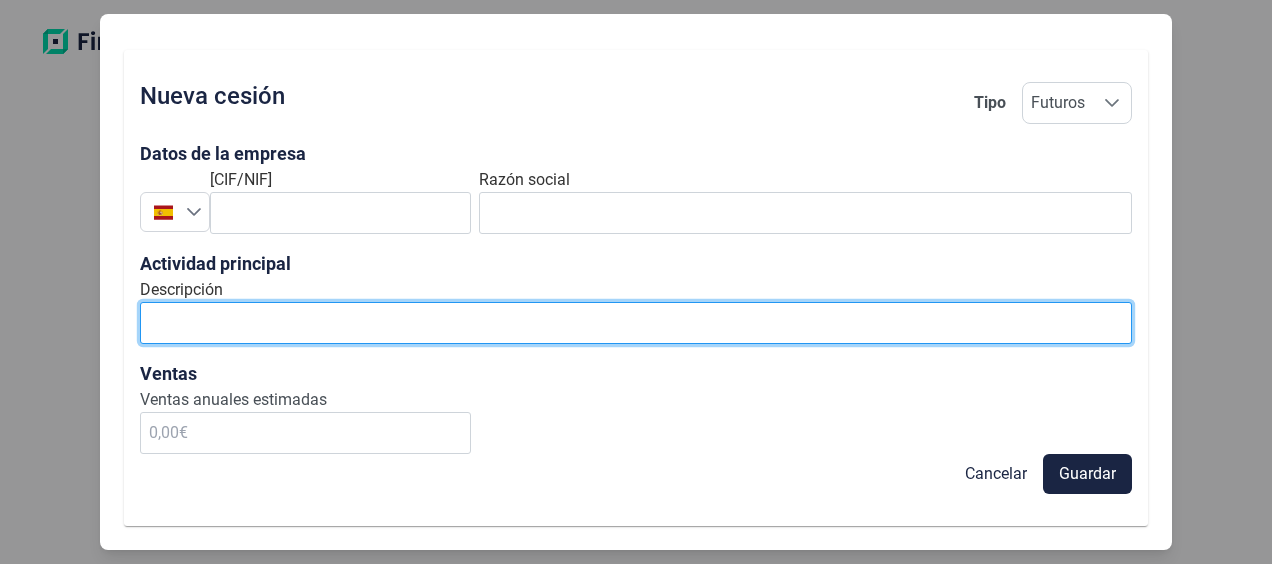 click on "Descripción" at bounding box center (636, 323) 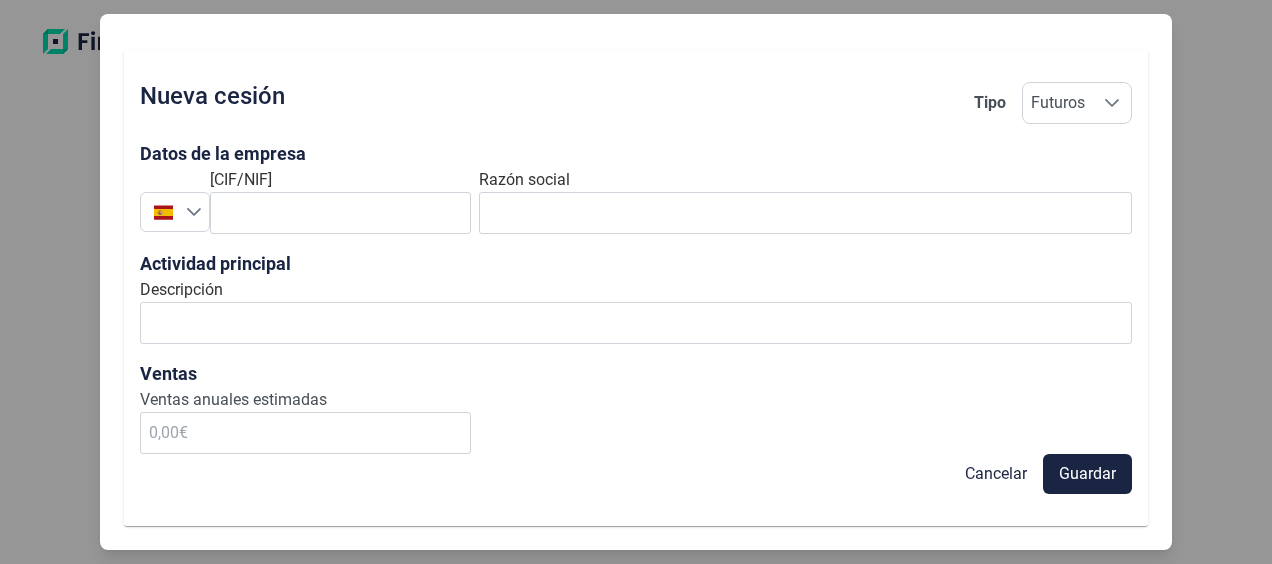 click on "Actividad principal" at bounding box center [636, 264] 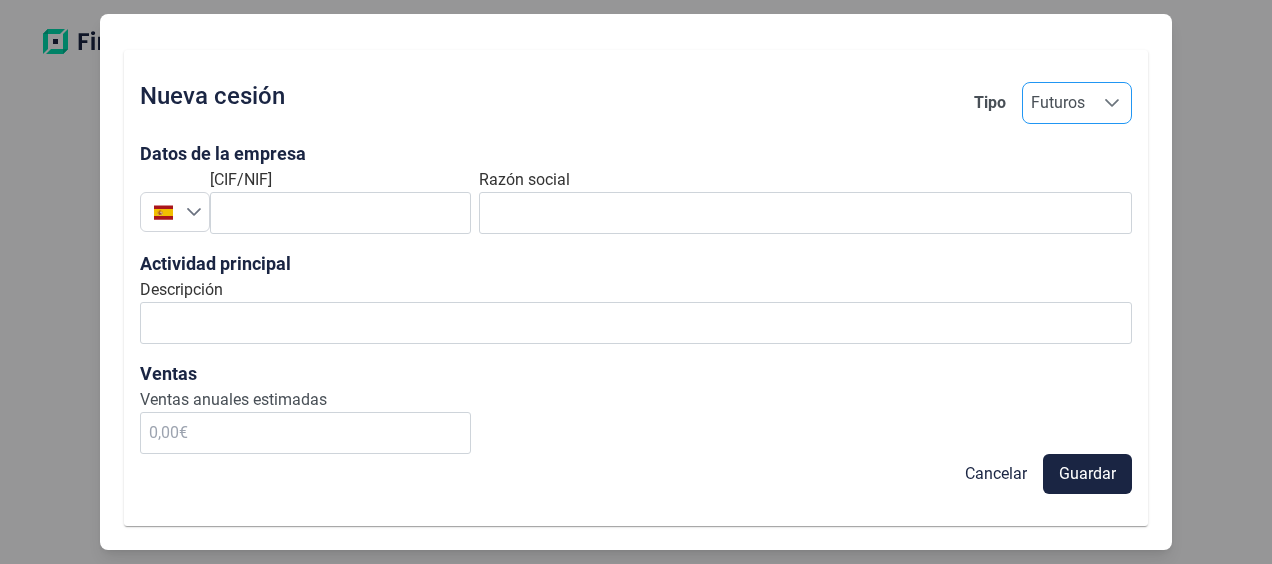 click 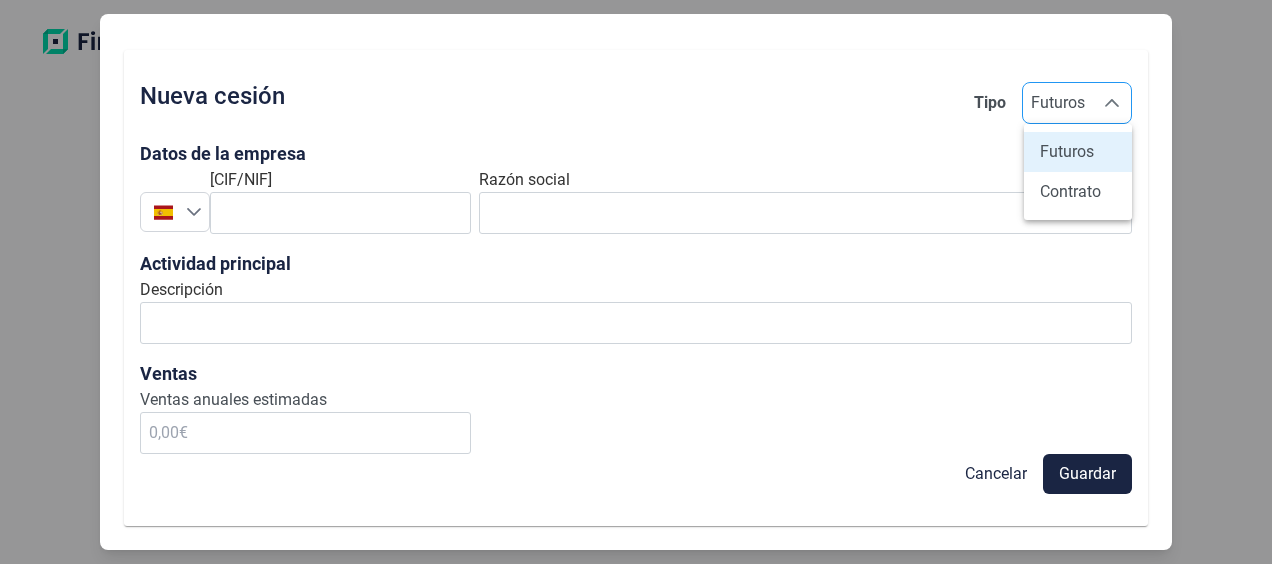 click 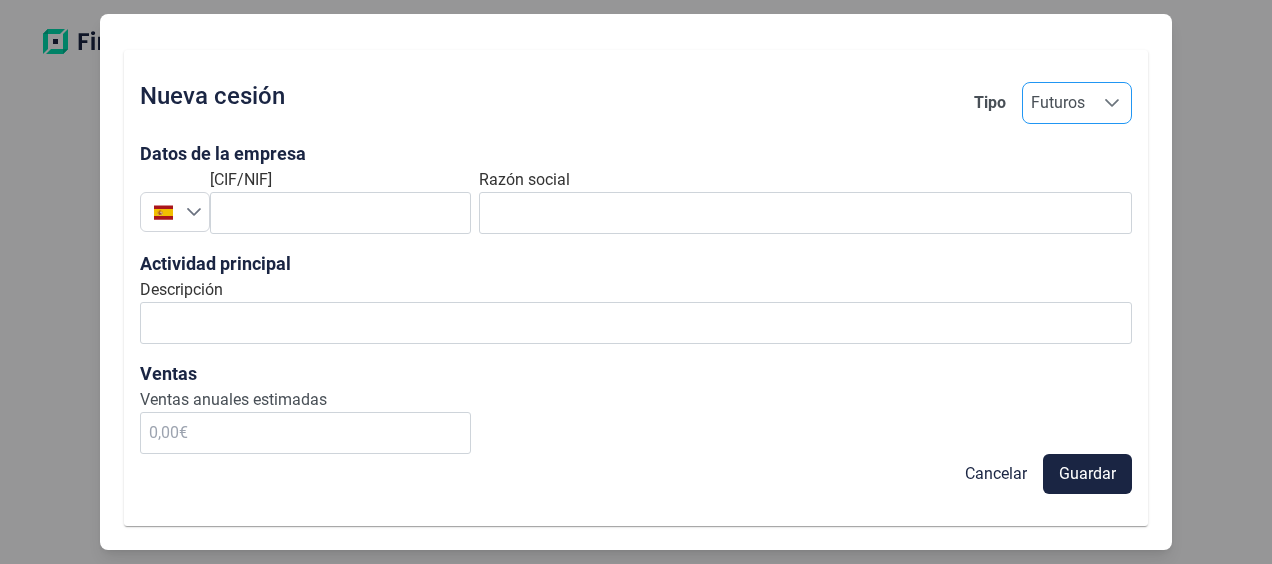 click 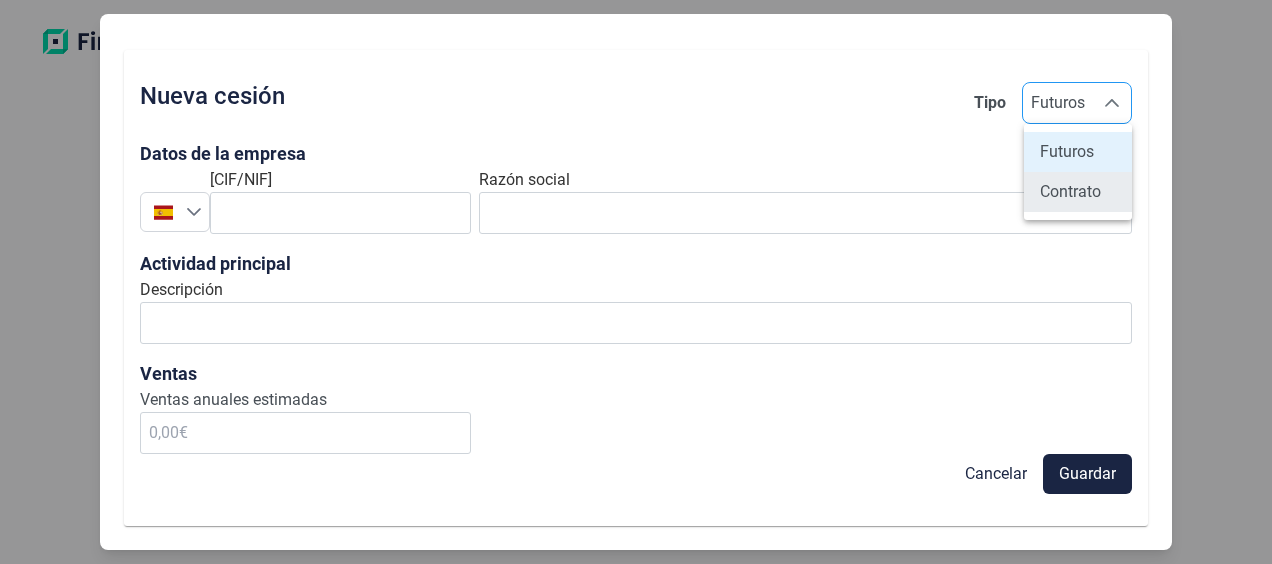 click on "Contrato" at bounding box center [1070, 192] 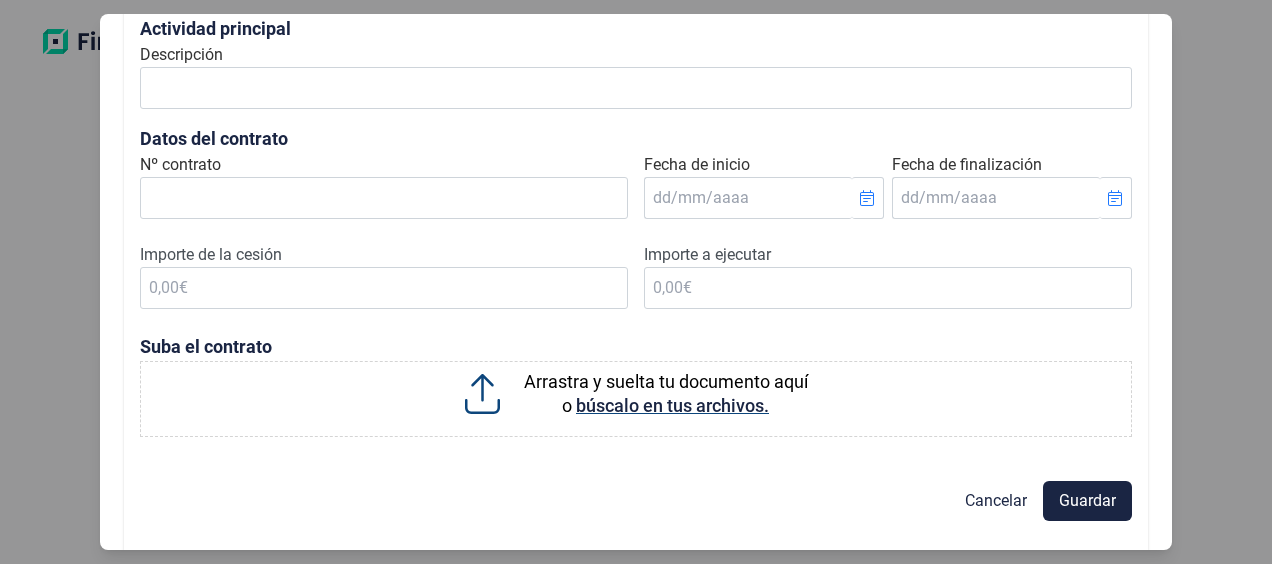 scroll, scrollTop: 0, scrollLeft: 0, axis: both 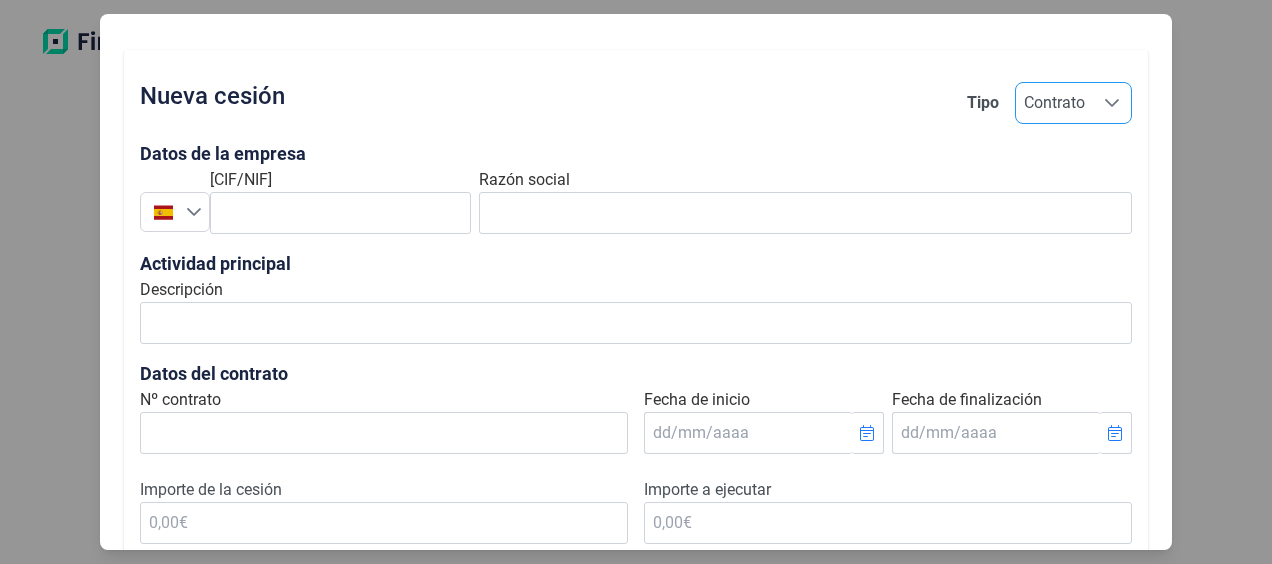 click 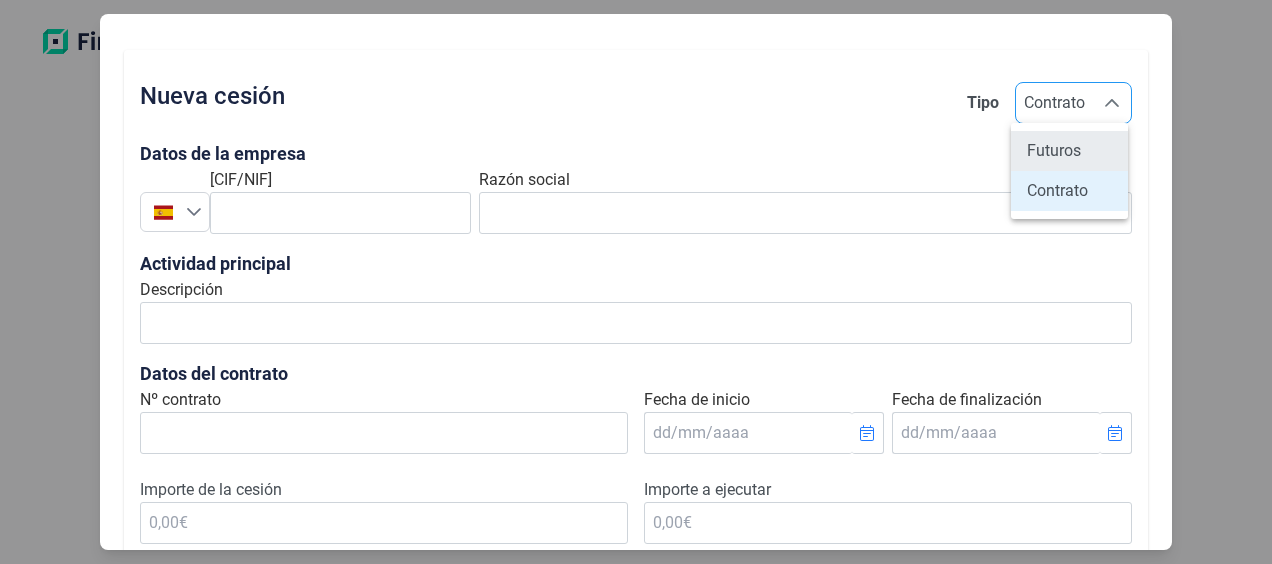 click on "Futuros" at bounding box center (1054, 151) 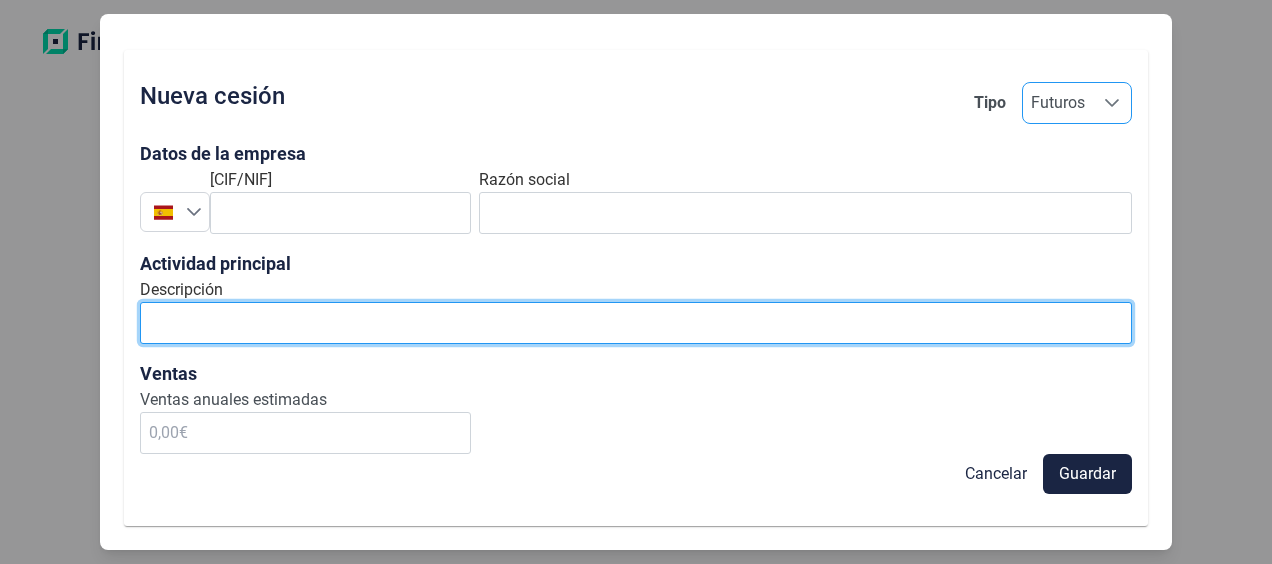 click on "Descripción" at bounding box center [636, 323] 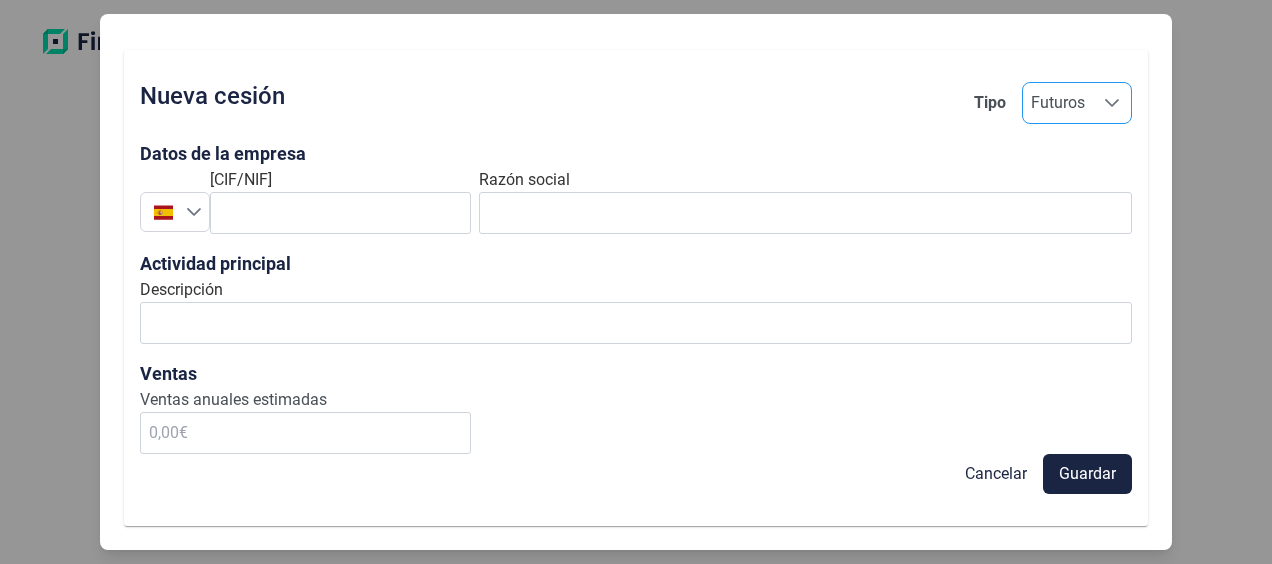 click on "Nueva cesión Tipo Futuros Futuros Futuros Datos de la empresa España España CIF/NIF Razón social Actividad principal Descripción Ventas Ventas anuales estimadas" at bounding box center [636, 268] 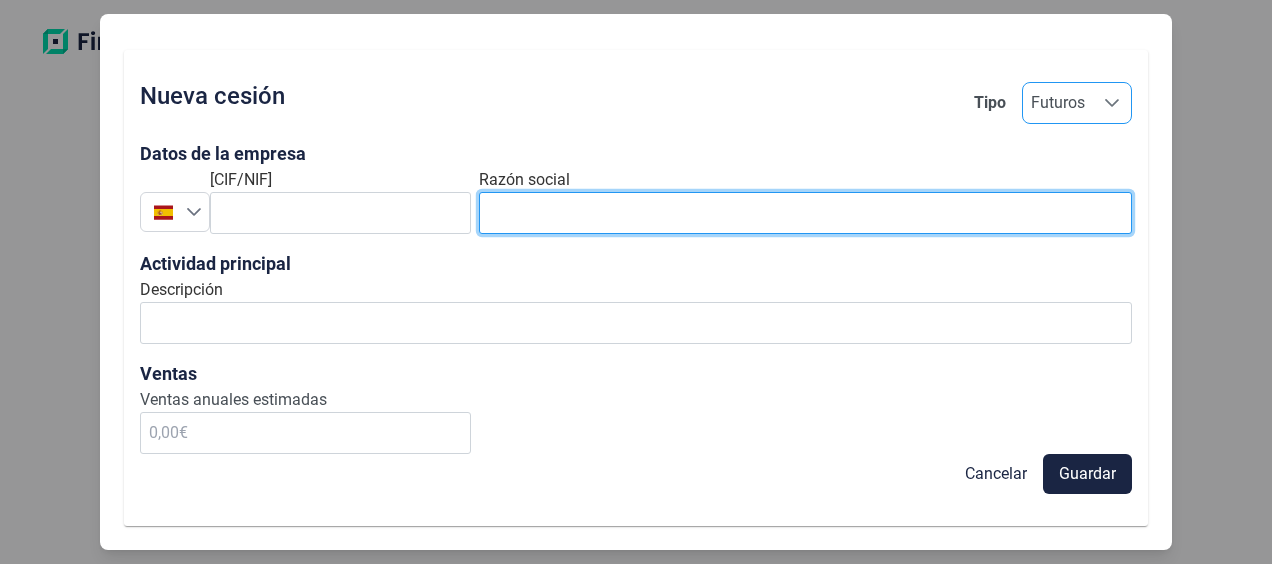 click at bounding box center (805, 213) 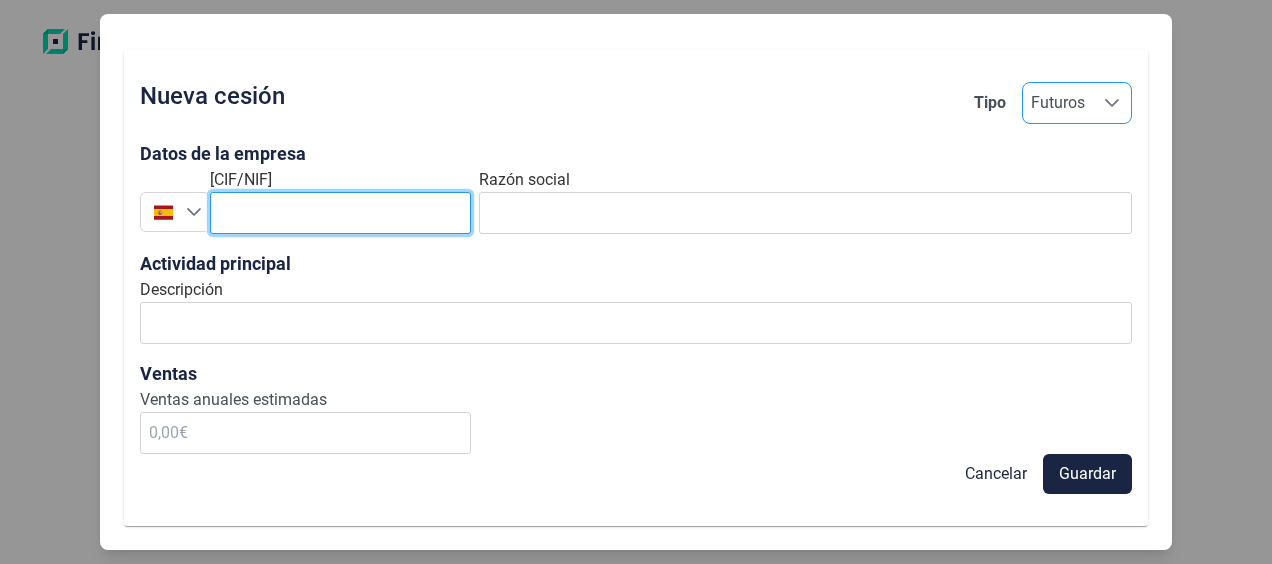 click at bounding box center [340, 213] 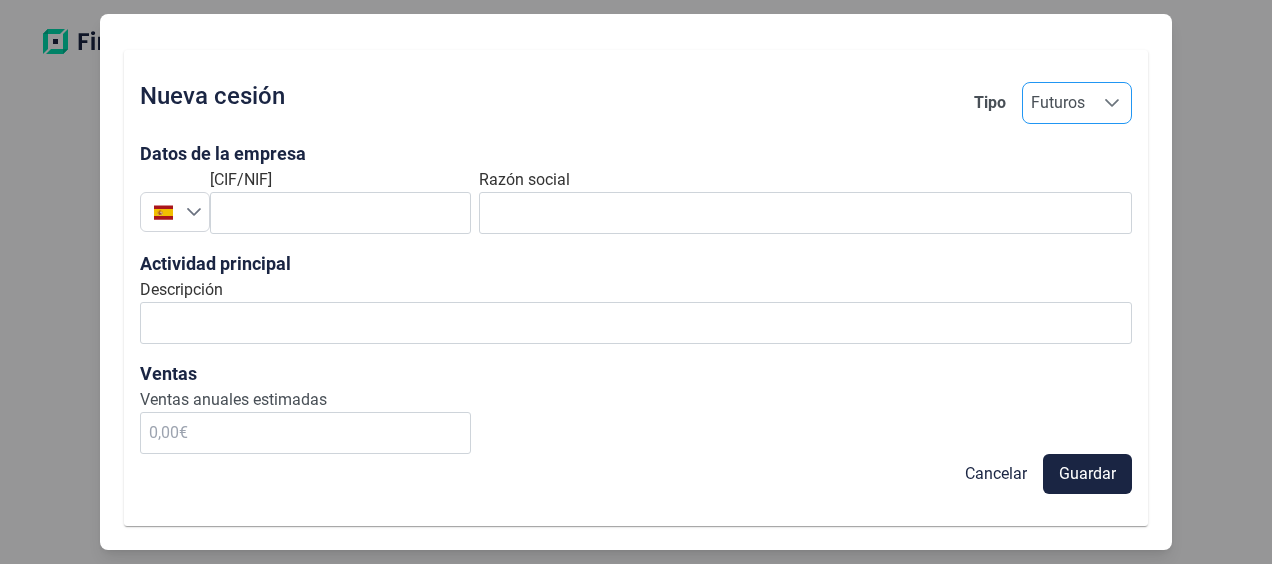 click on "Nueva cesión Tipo Futuros Futuros Futuros Datos de la empresa España España CIF/NIF Razón social Actividad principal Descripción Ventas Ventas anuales estimadas Guardar Cancelar" at bounding box center [636, 282] 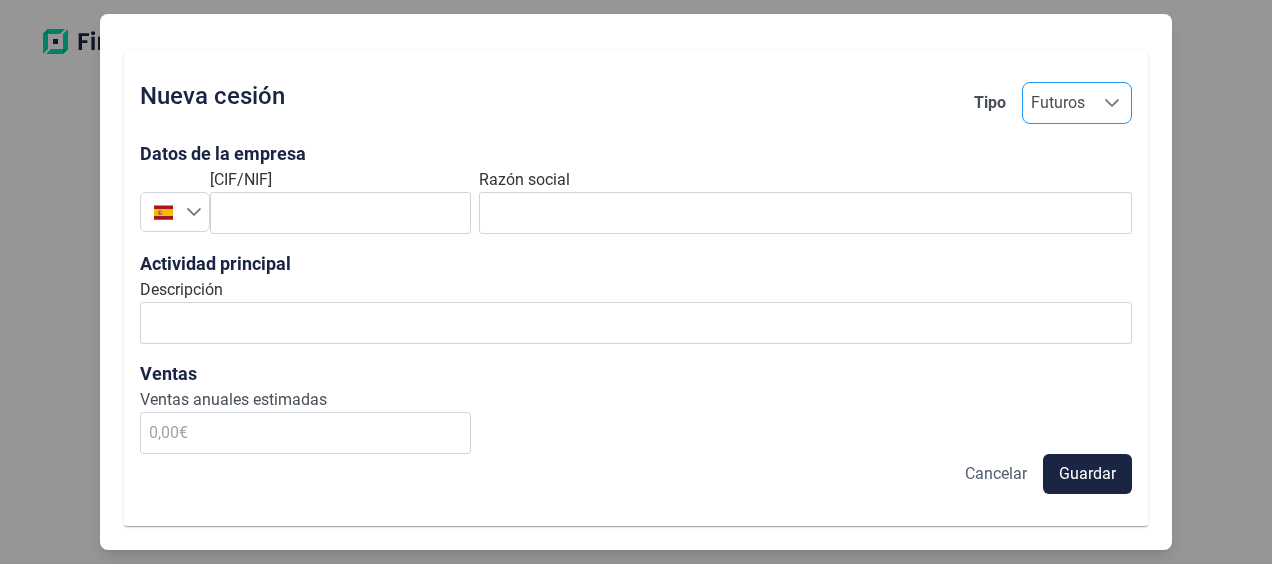 click on "Cancelar" at bounding box center (996, 474) 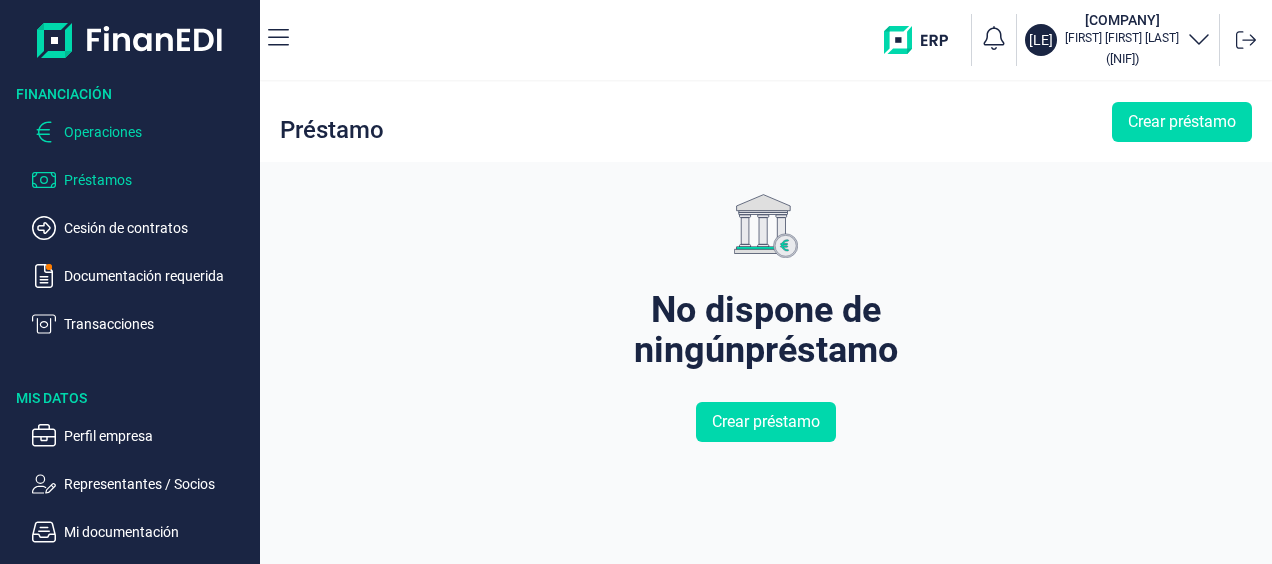 click on "Operaciones" at bounding box center (158, 132) 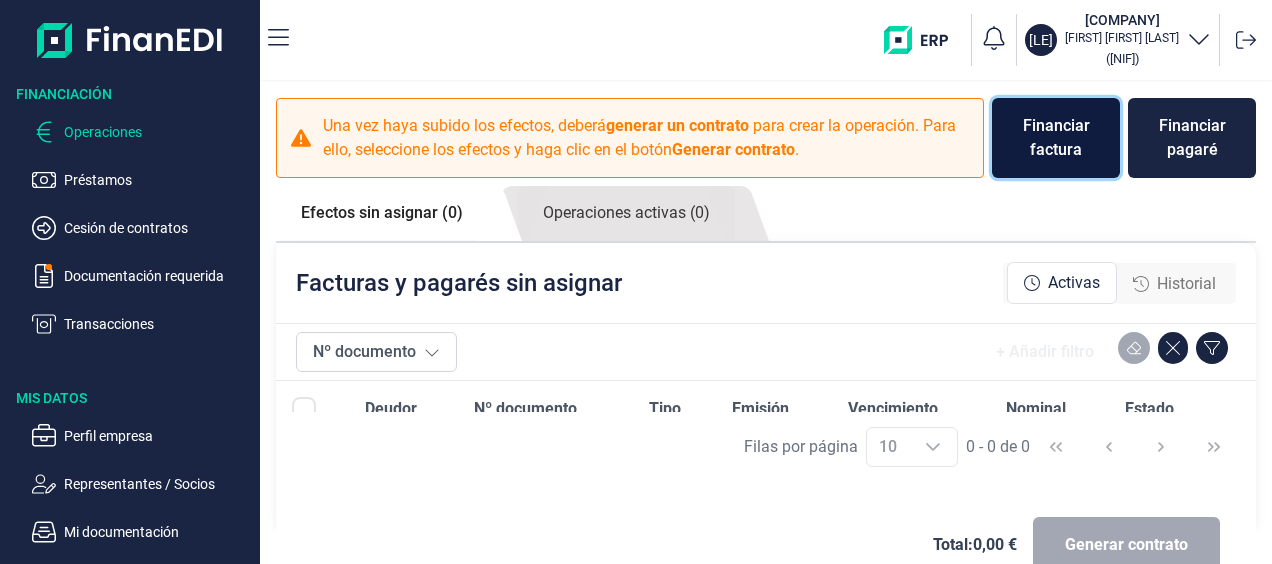 click on "Financiar factura" at bounding box center [1056, 138] 